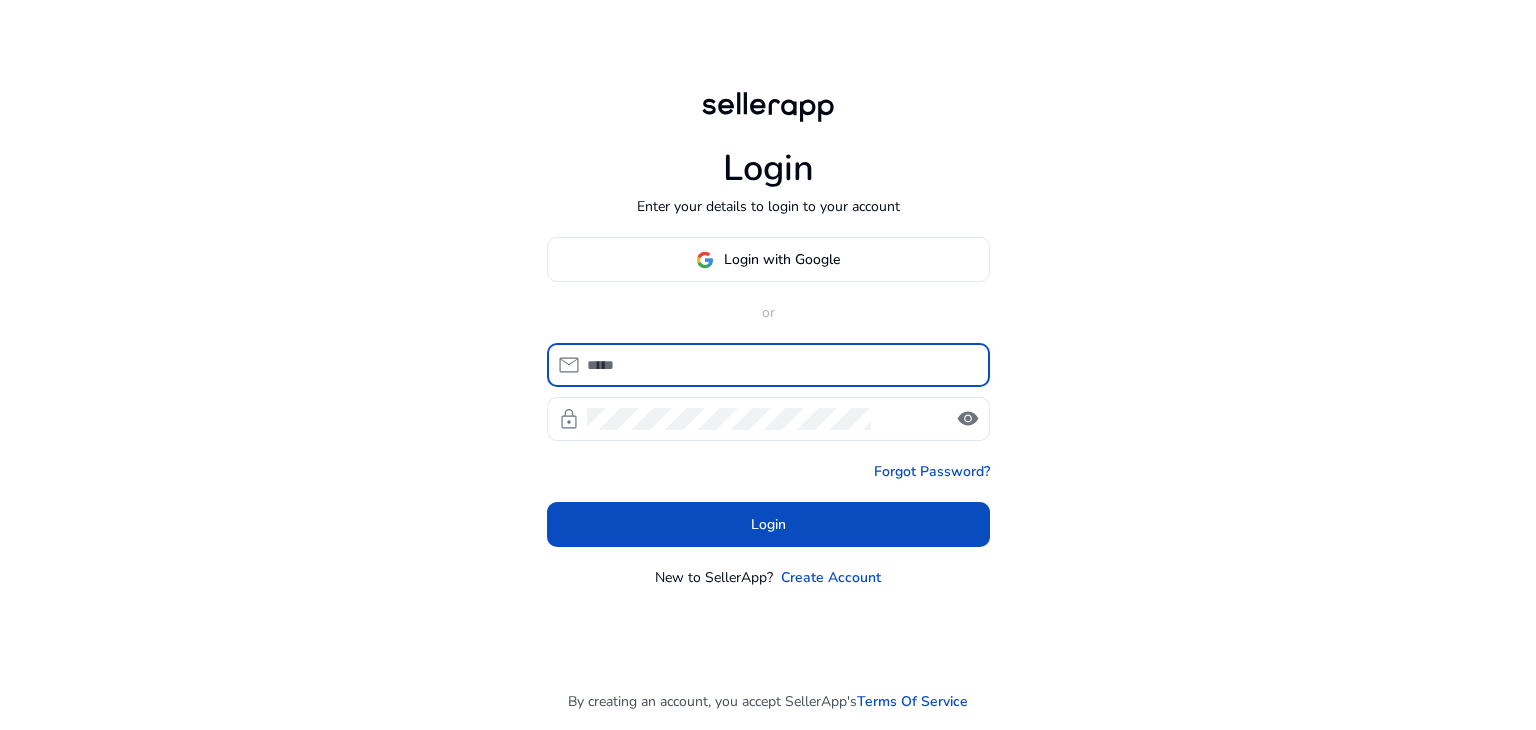 scroll, scrollTop: 0, scrollLeft: 0, axis: both 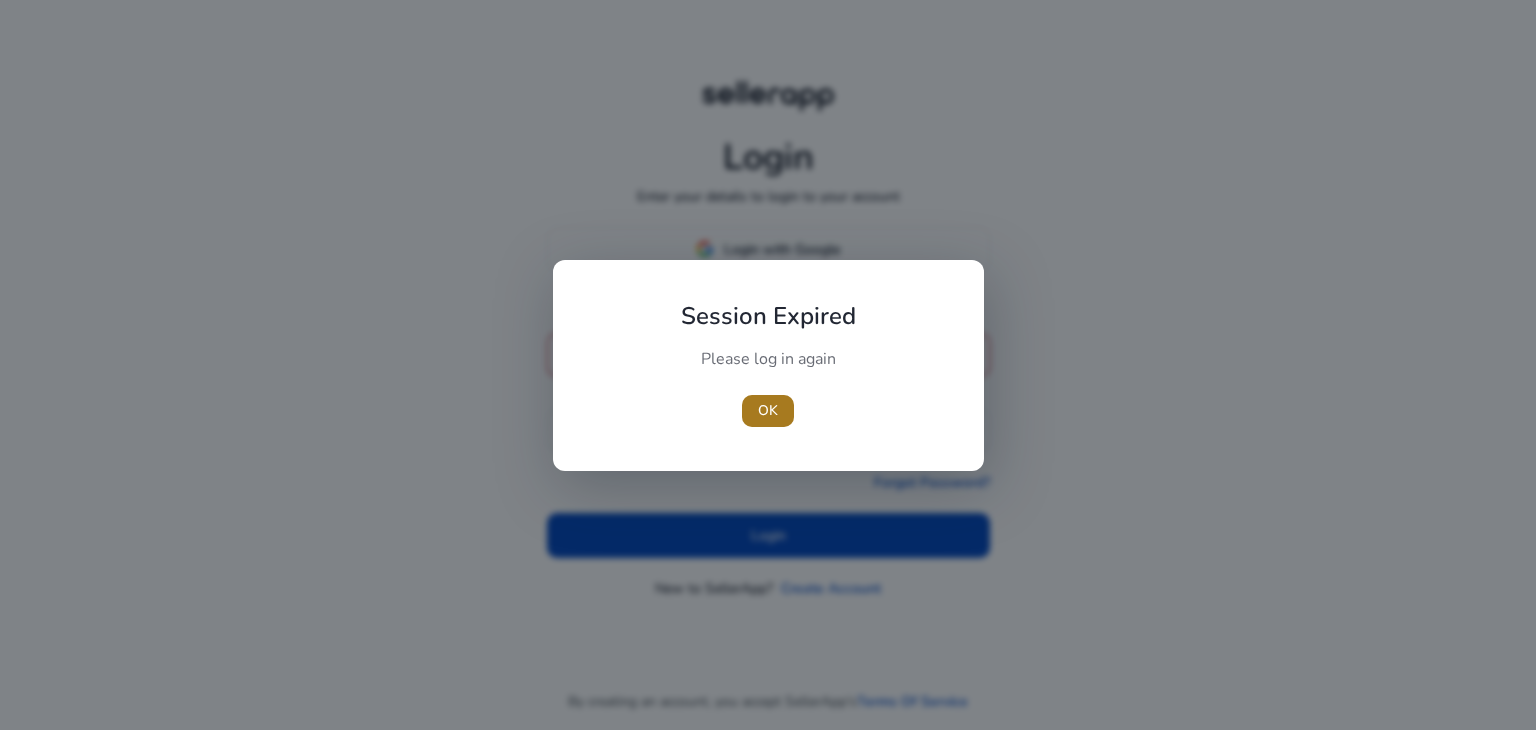 click on "OK" at bounding box center (768, 410) 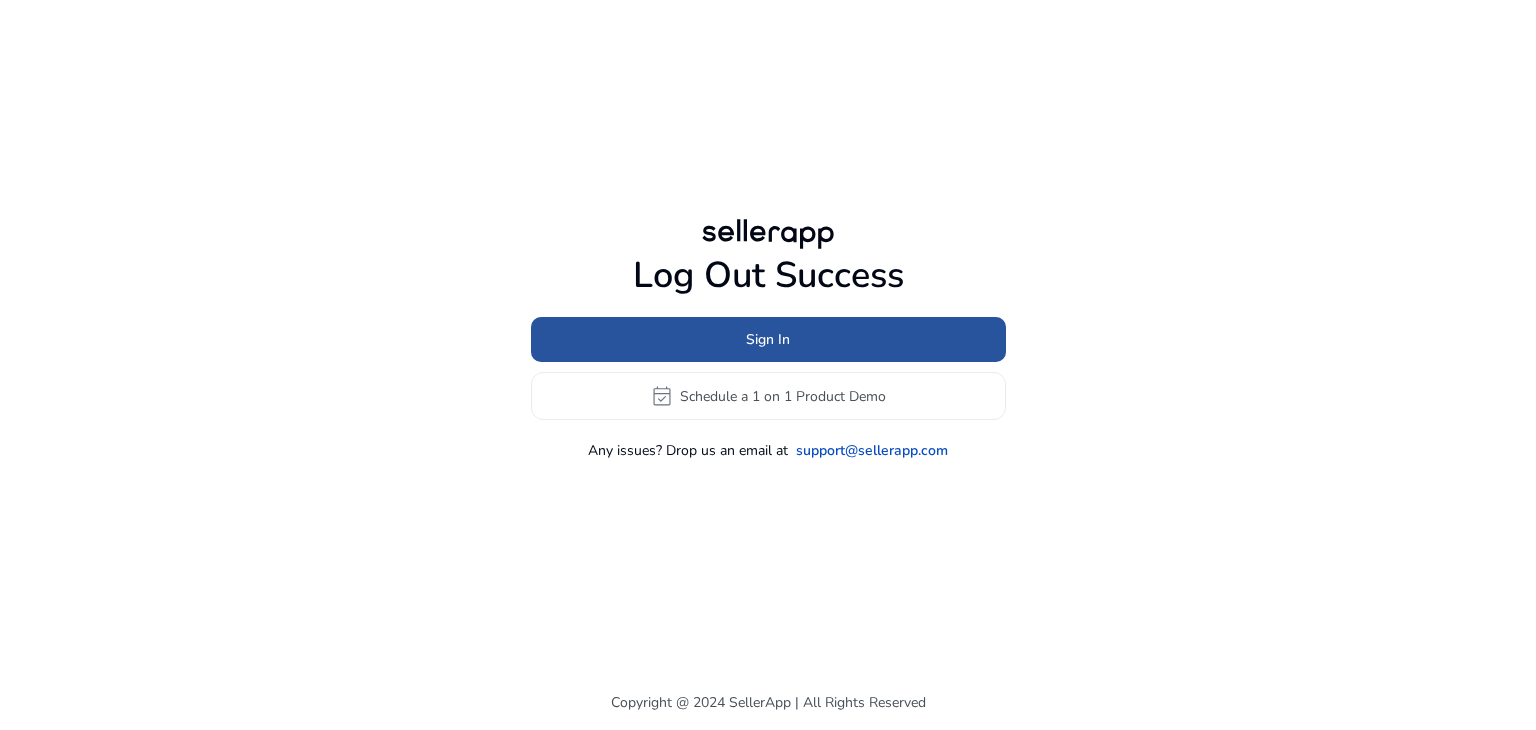 click on "Sign In" 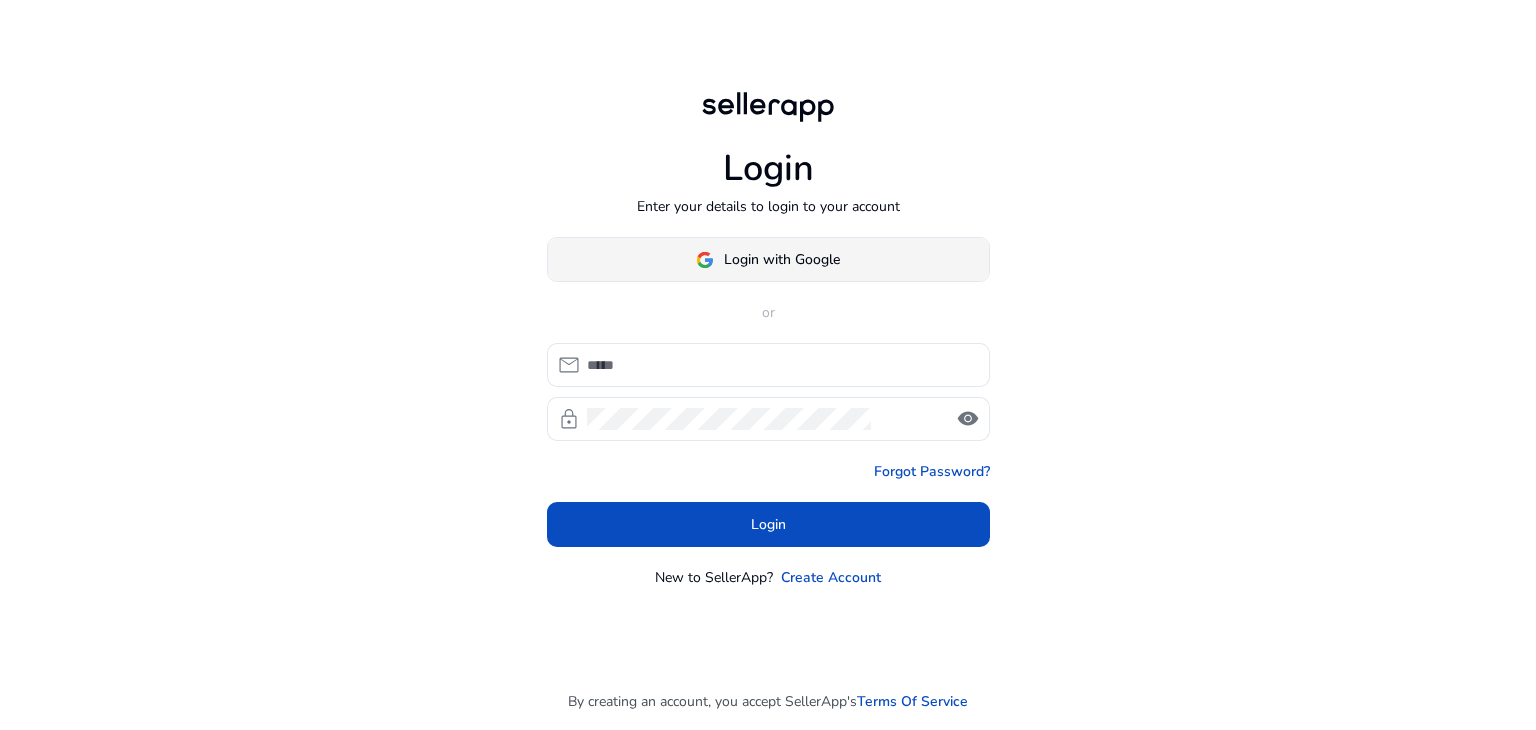 click on "Login with Google" 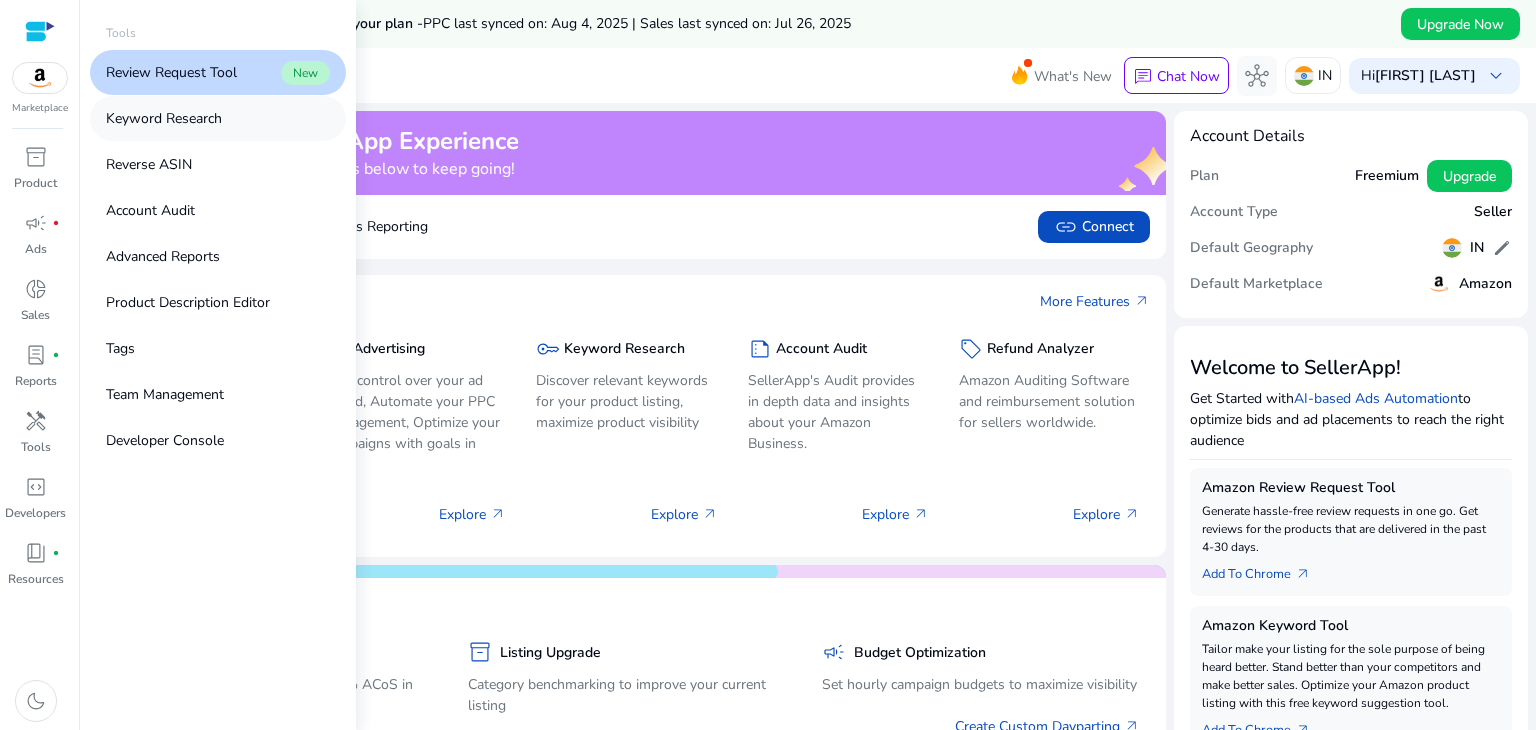 click on "Keyword Research" at bounding box center [164, 118] 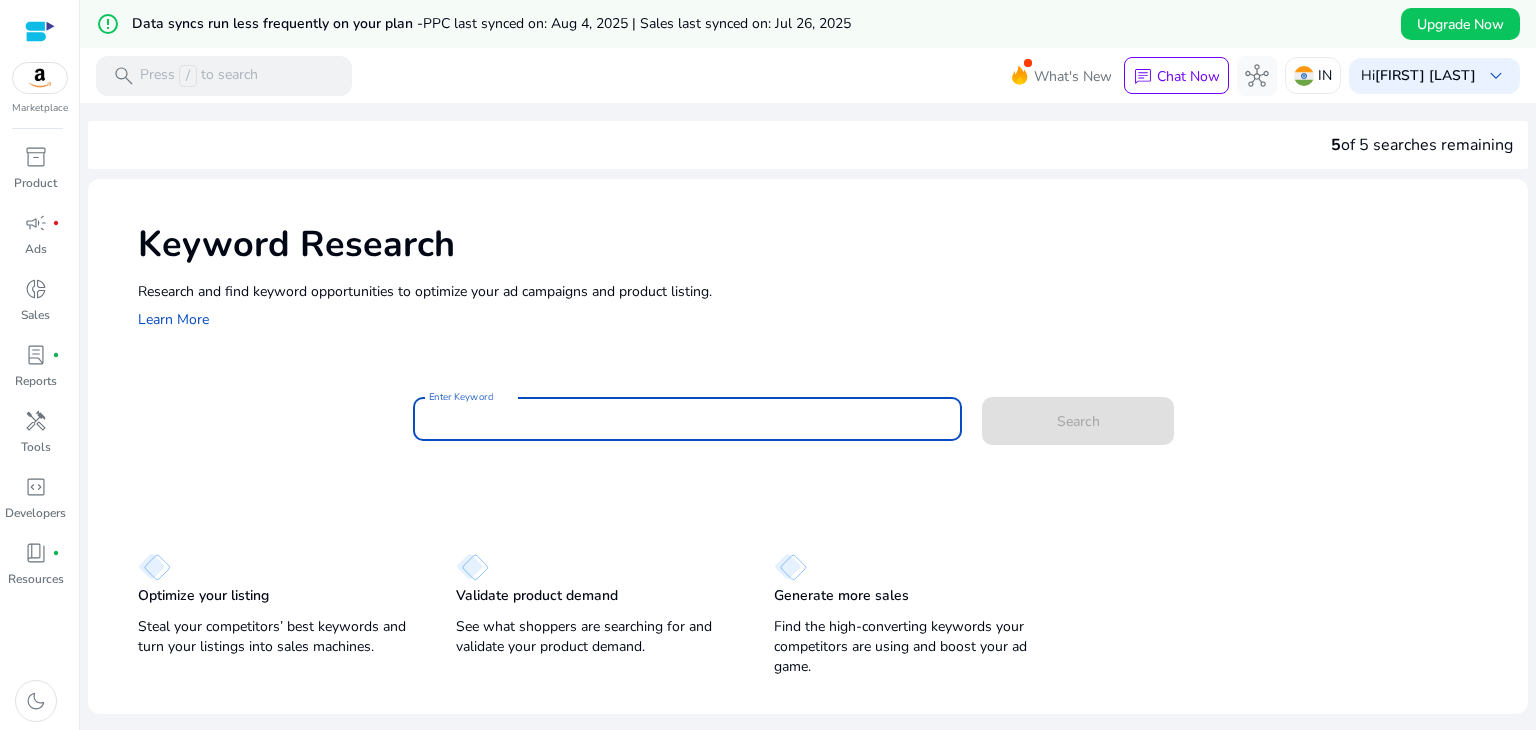 click on "Enter Keyword" at bounding box center (688, 419) 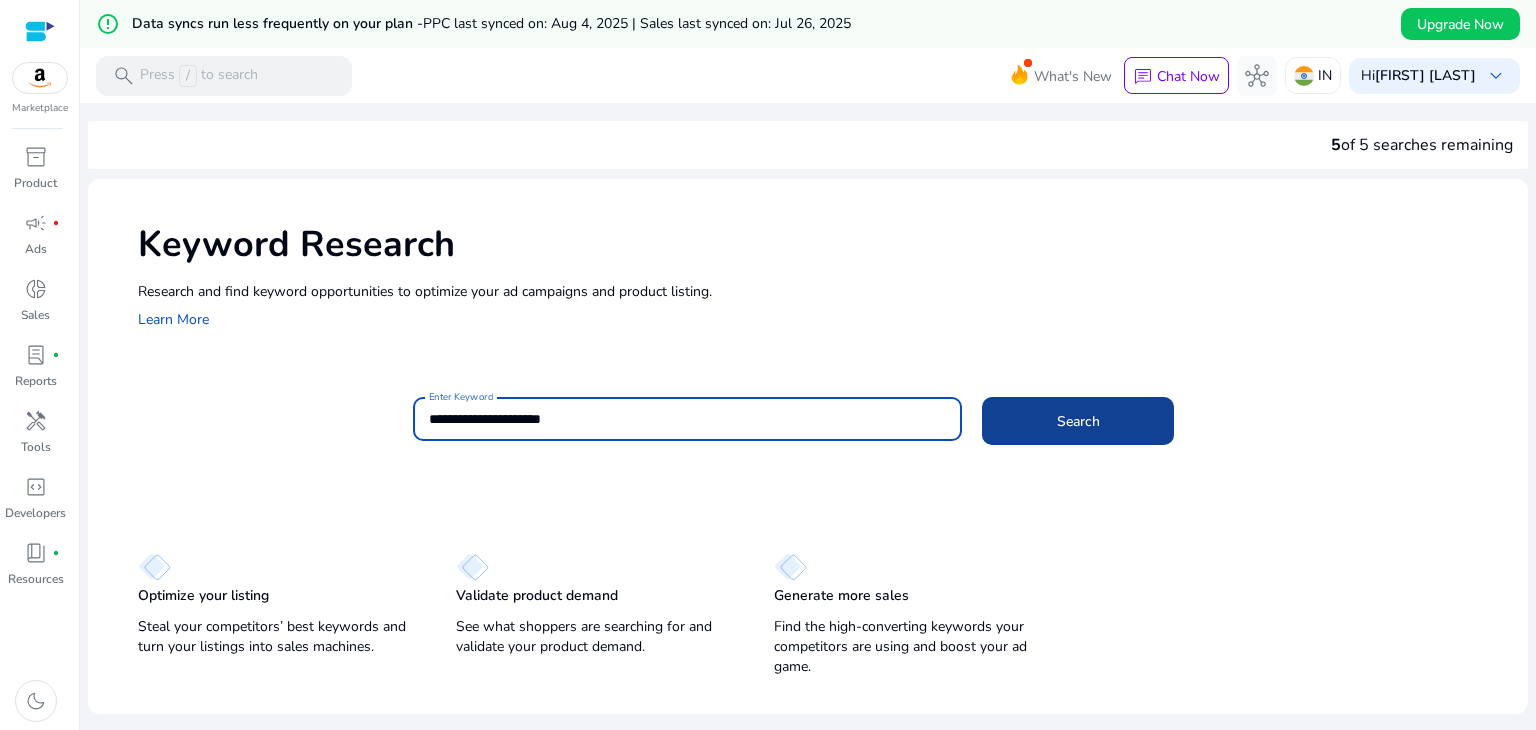 type on "**********" 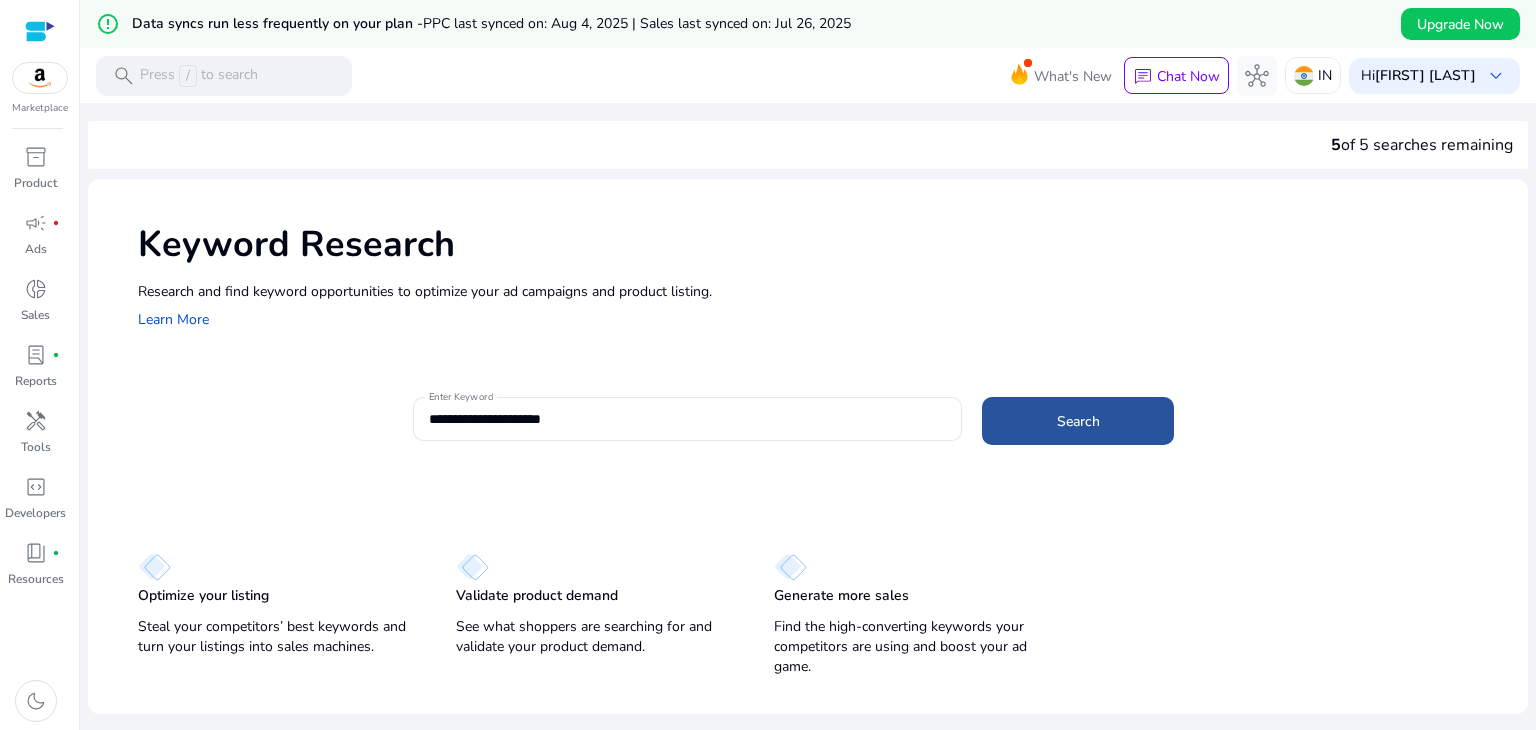click 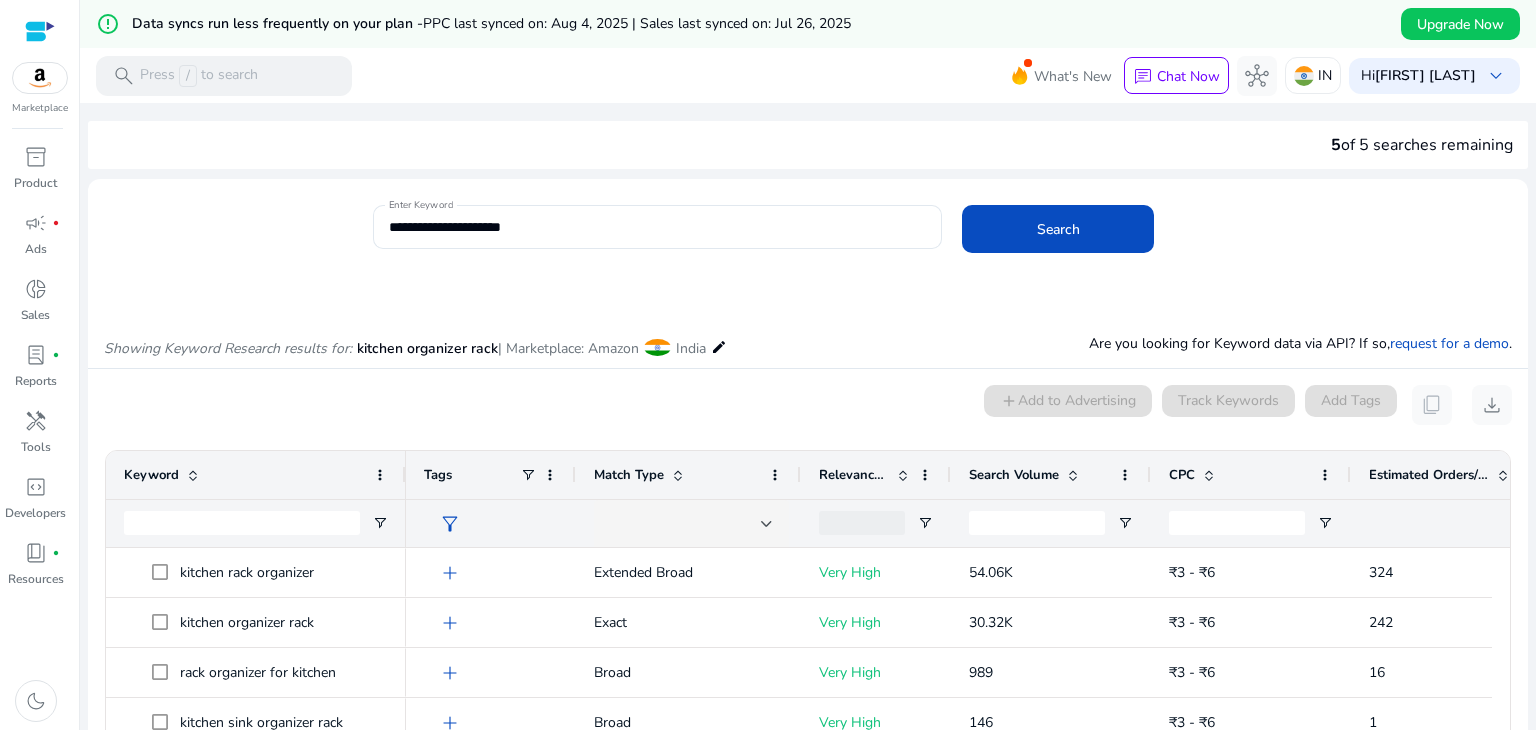 scroll, scrollTop: 0, scrollLeft: 0, axis: both 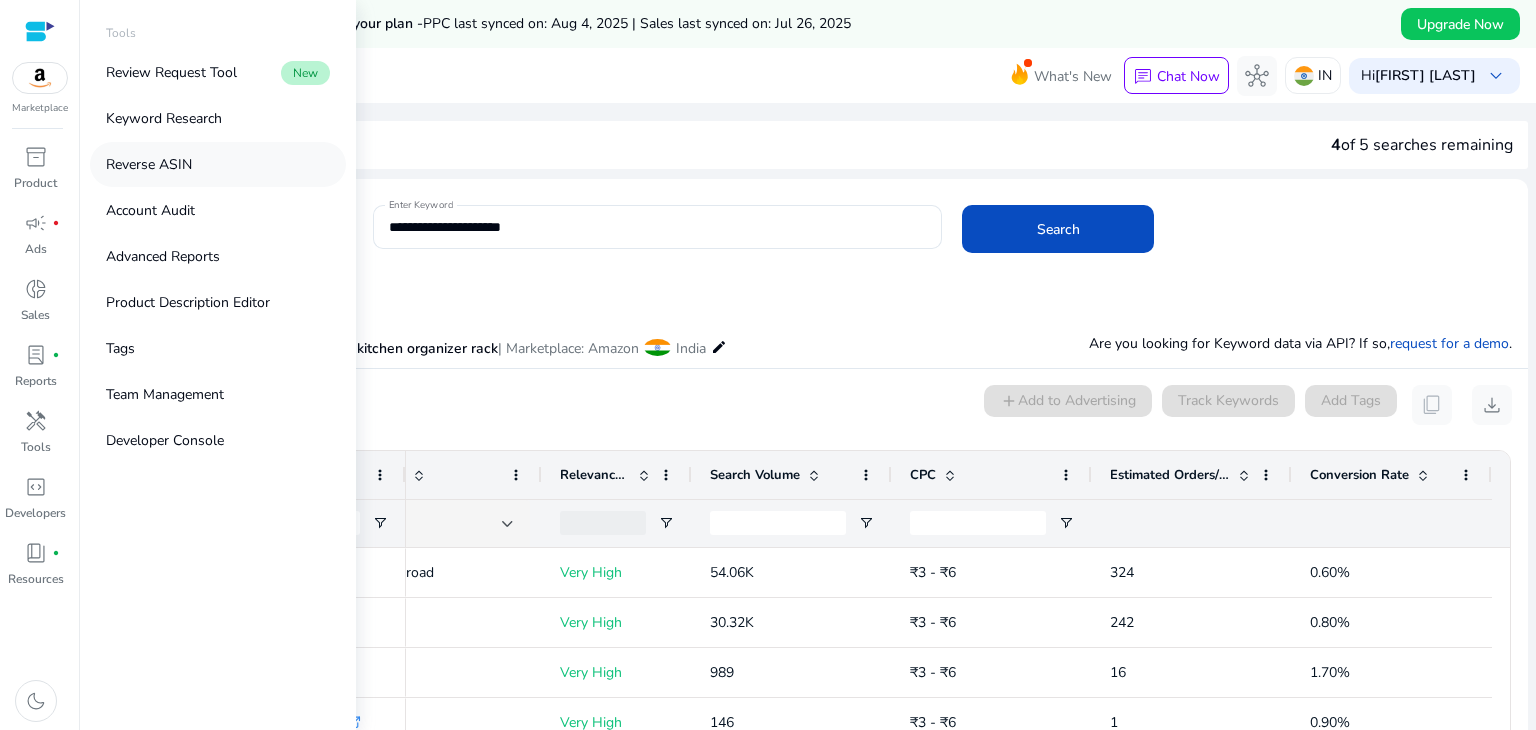 click on "Reverse ASIN" at bounding box center (218, 164) 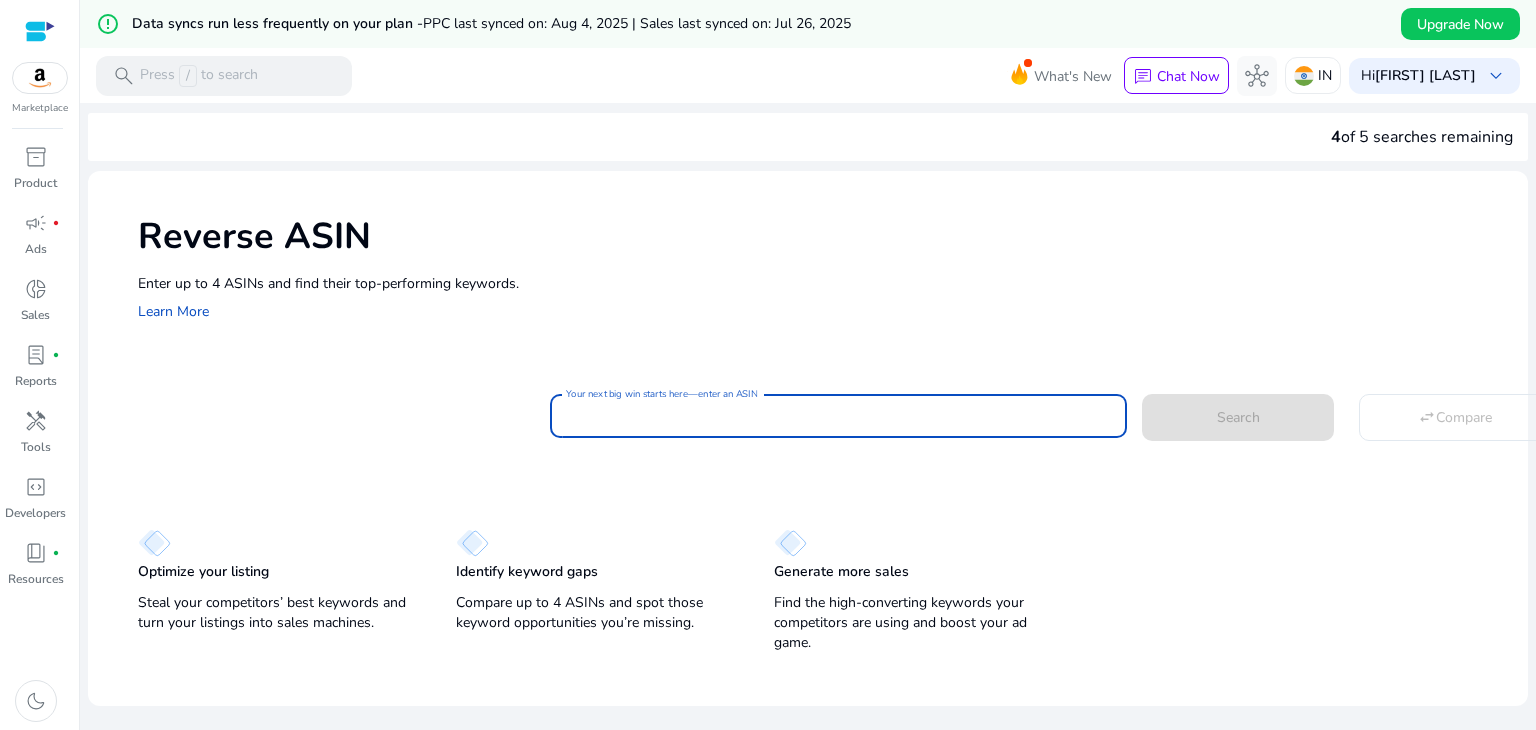 click on "Your next big win starts here—enter an ASIN" at bounding box center [838, 416] 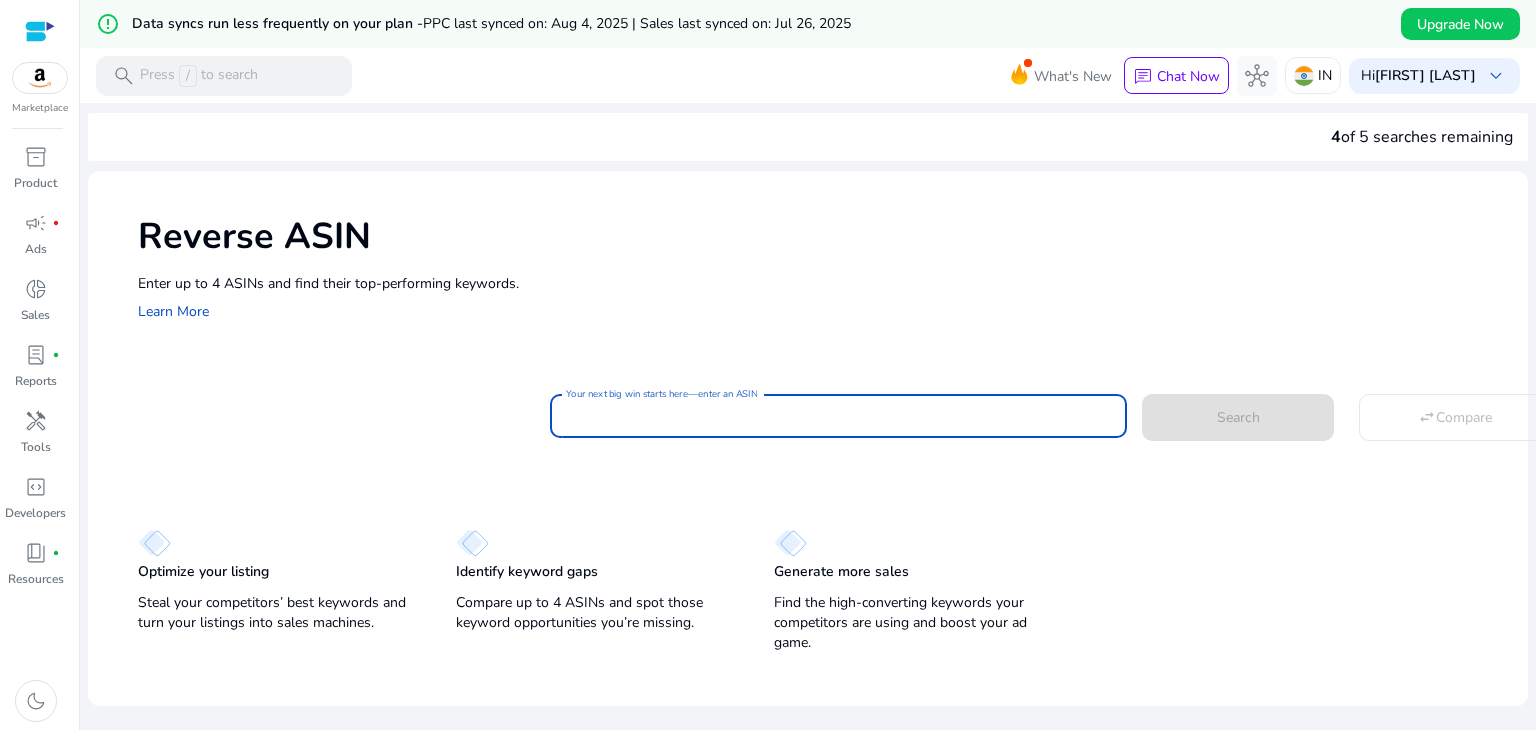 paste on "**********" 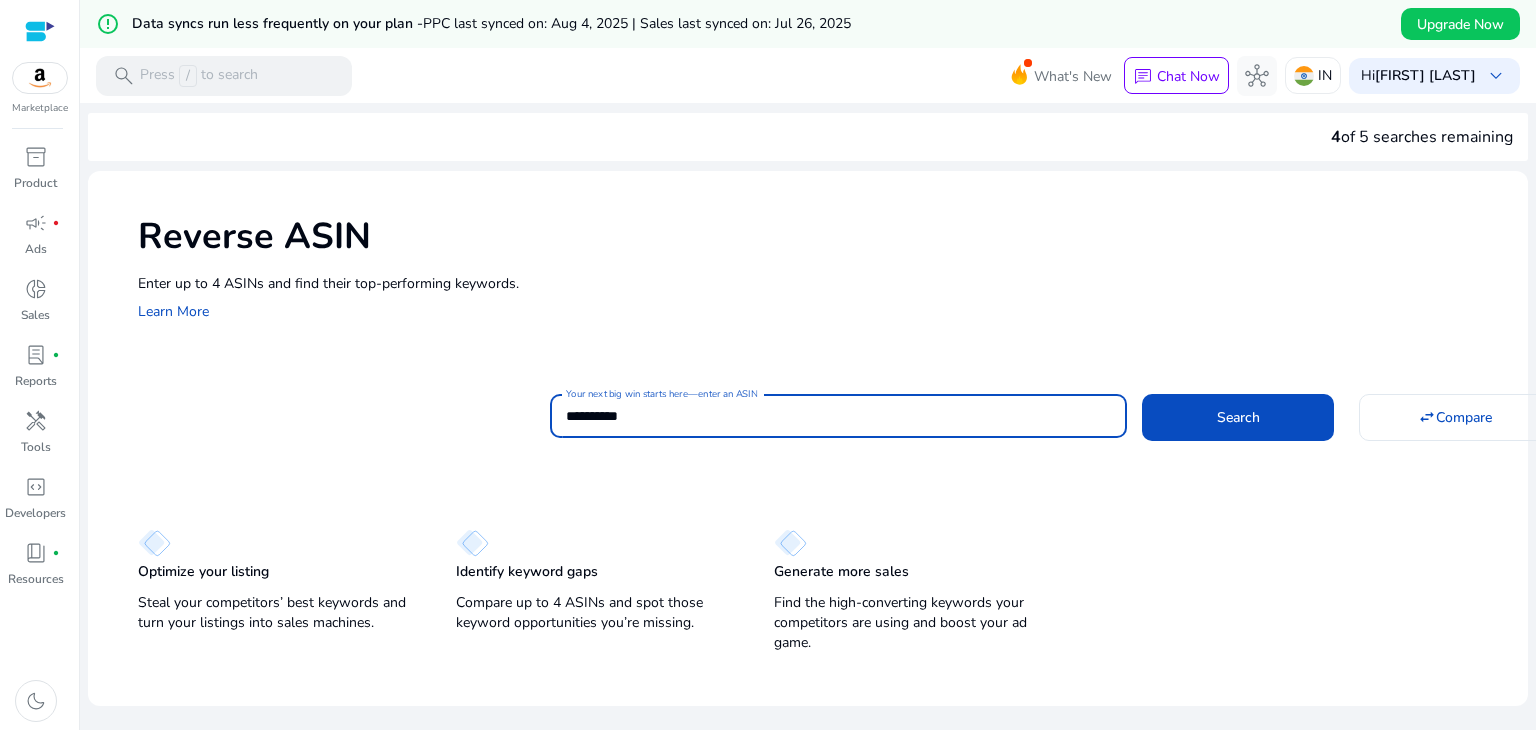 type on "**********" 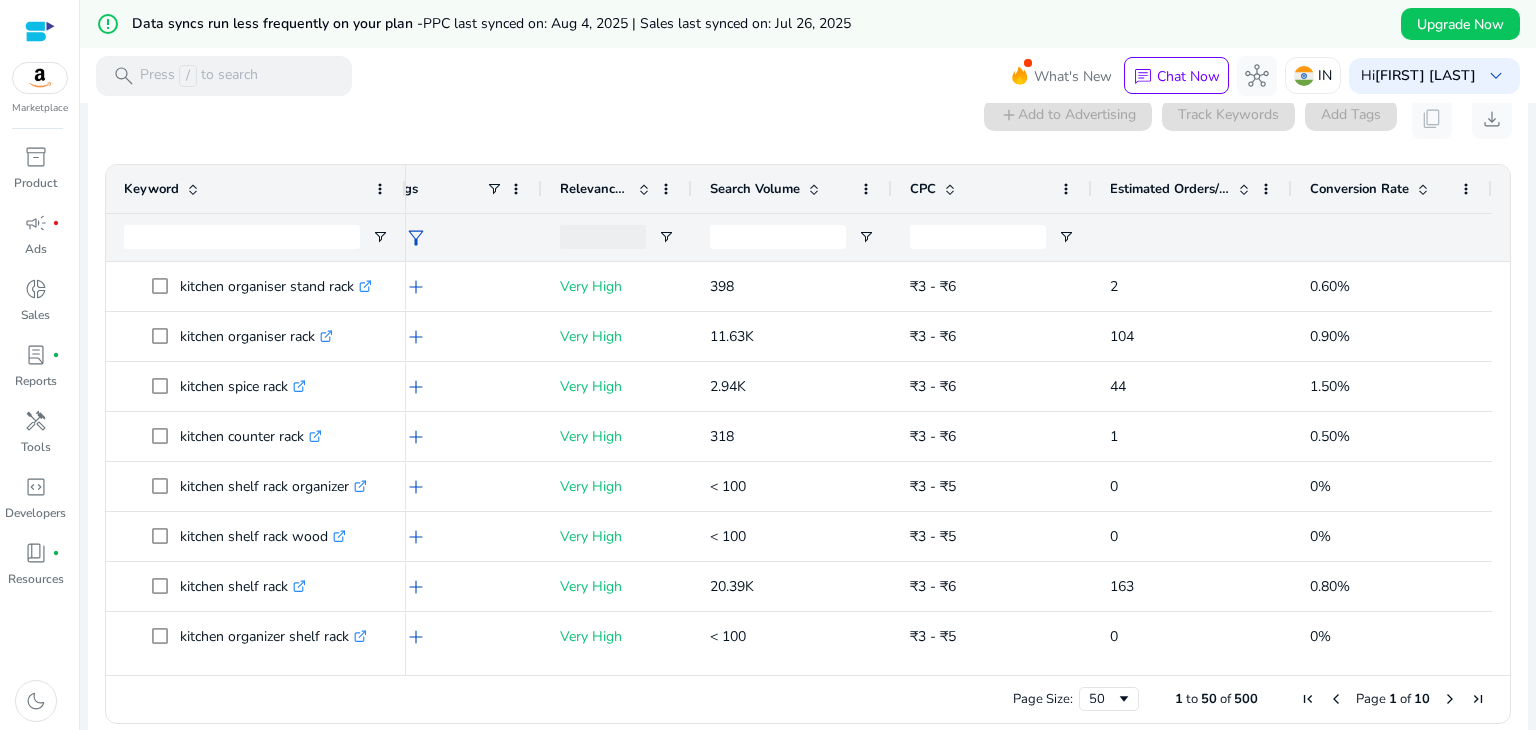 click 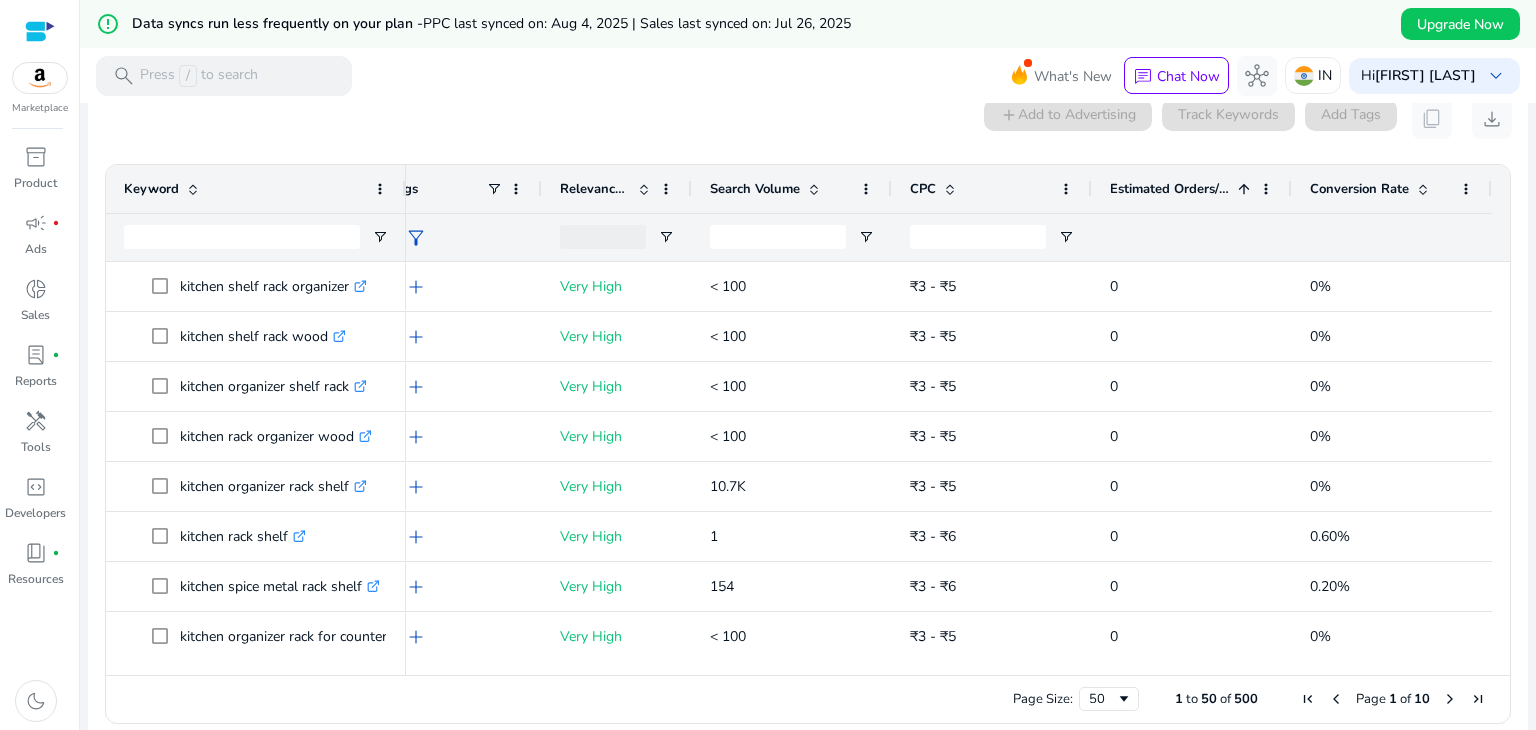 click 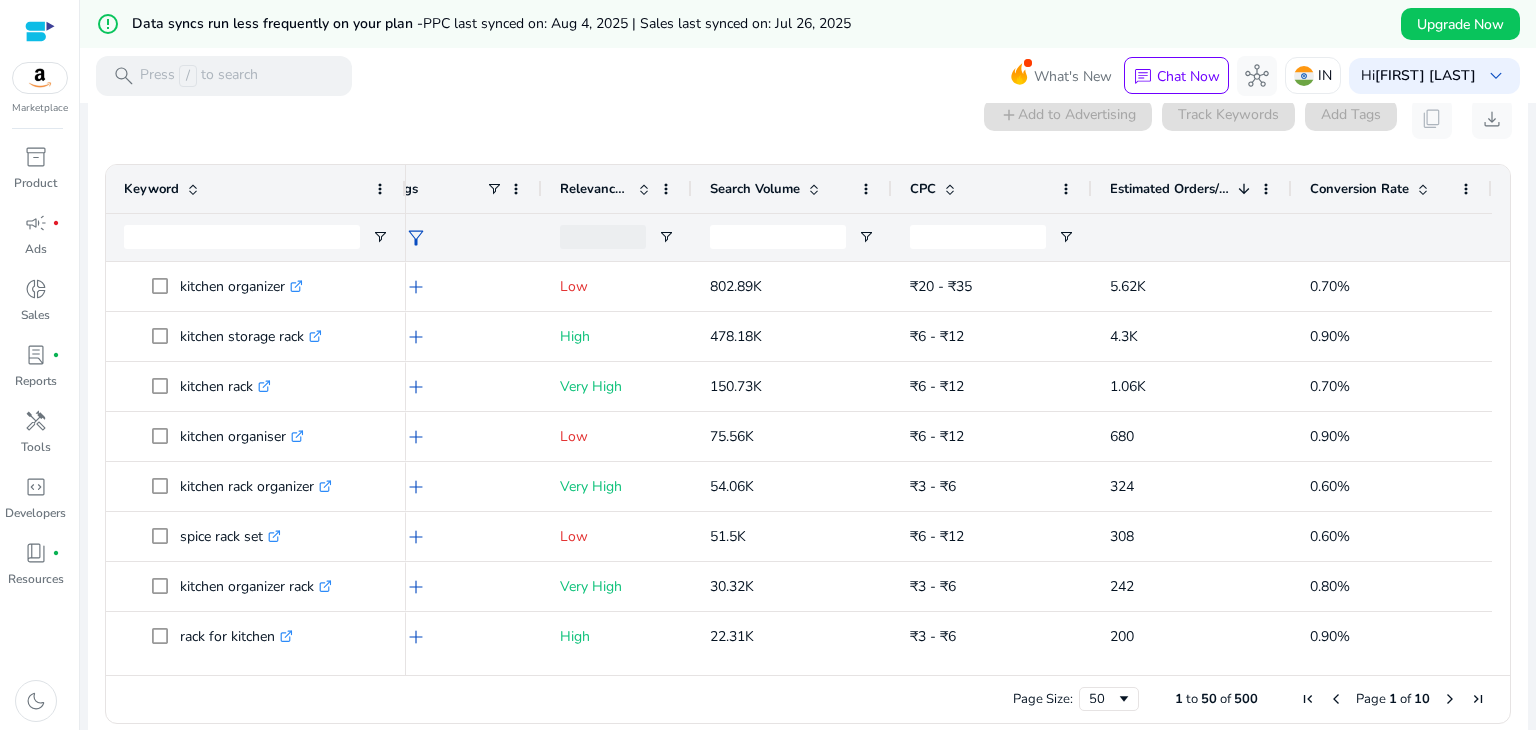 click 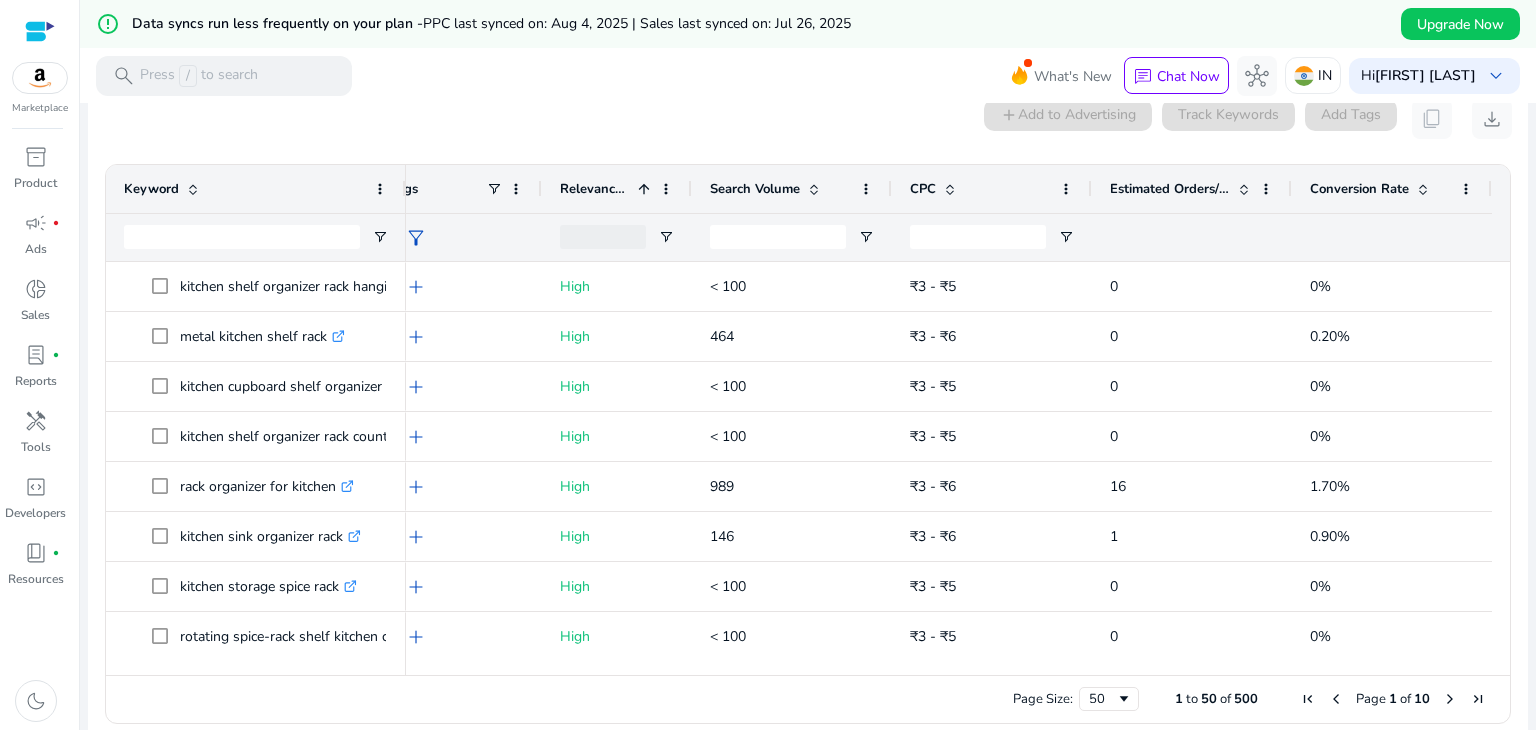 click 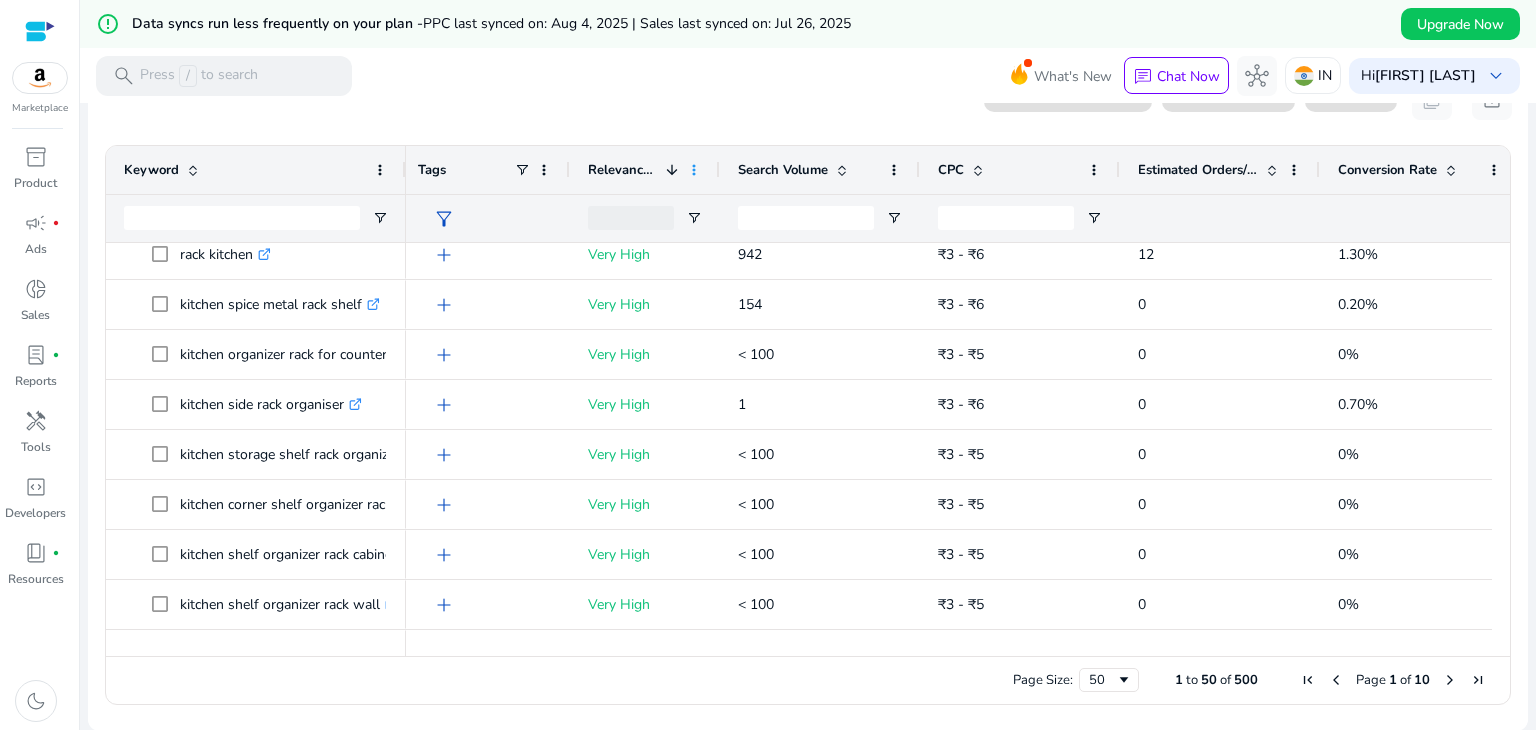 click 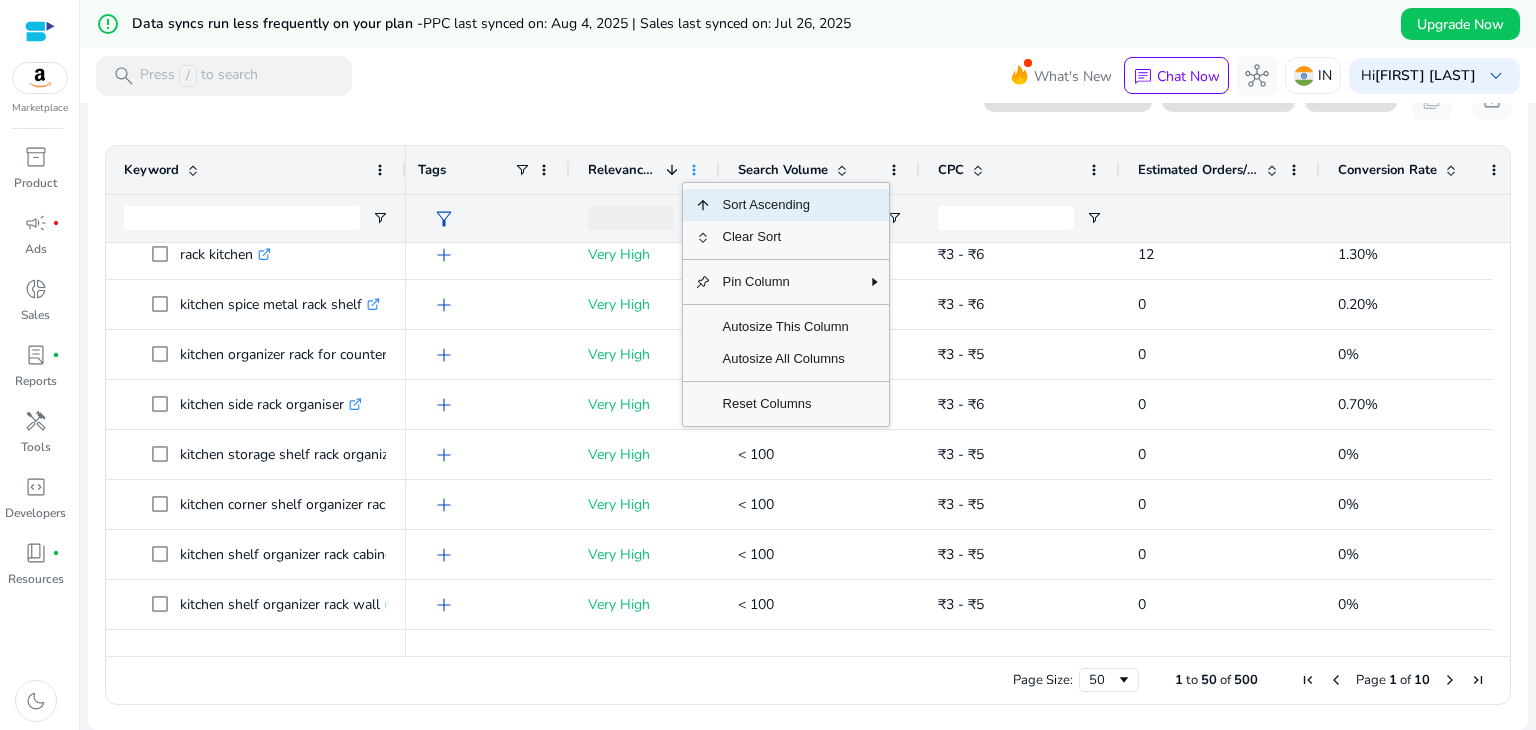 click 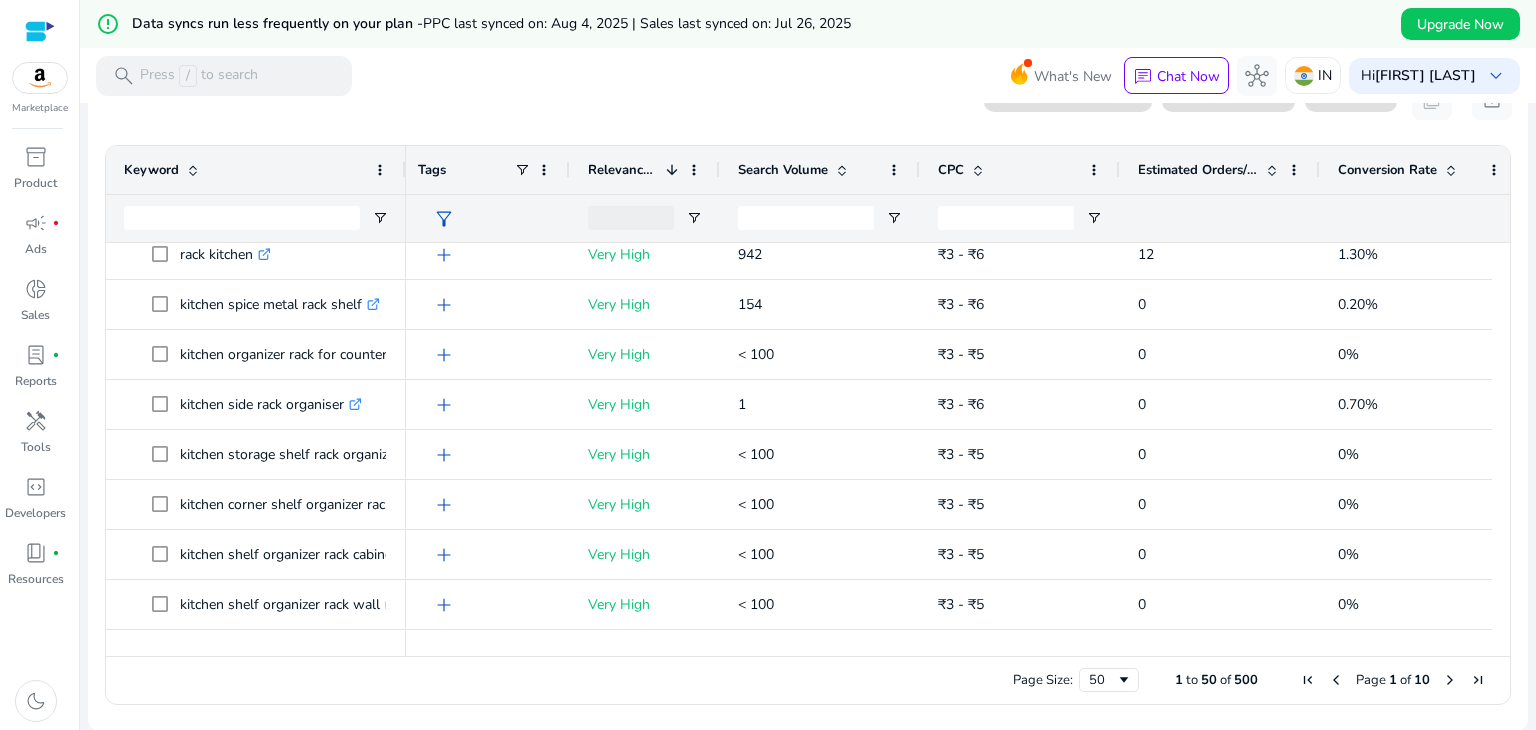 click on "search   Press  /  to search  What's New  chat  Chat Now  hub  IN  Hi  [FIRST] [LAST]  keyboard_arrow_down" at bounding box center (808, 75) 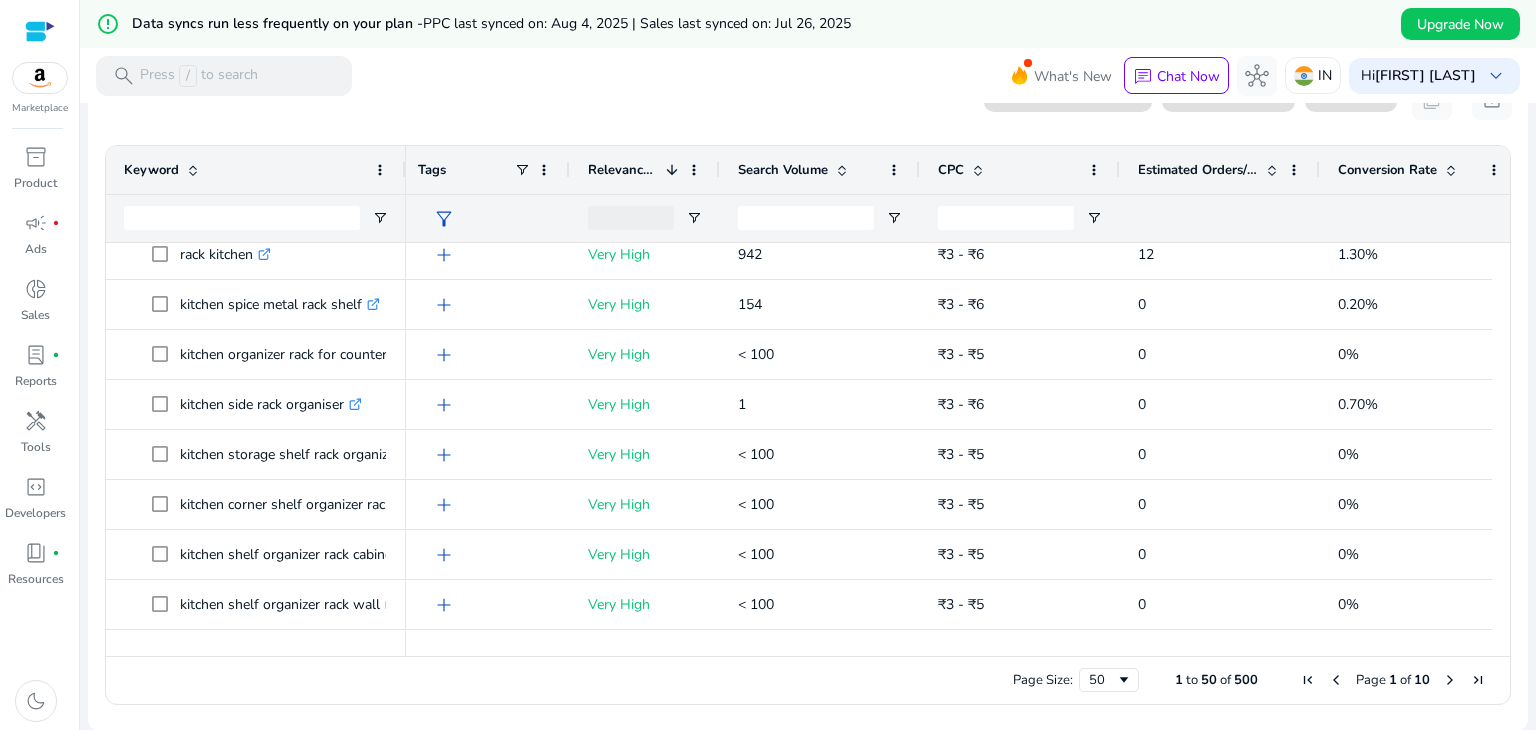 click on "Search Volume" 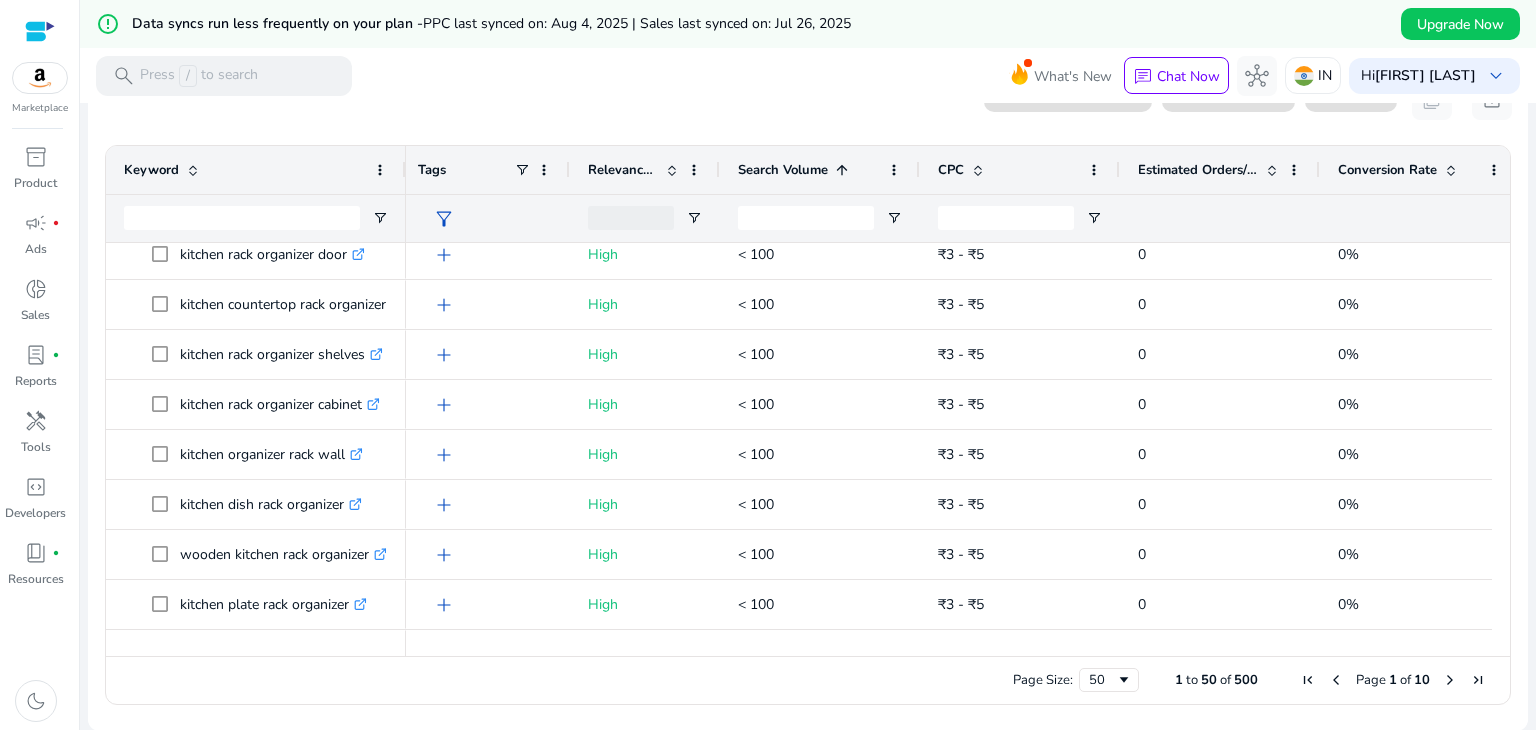 click on "Search Volume" 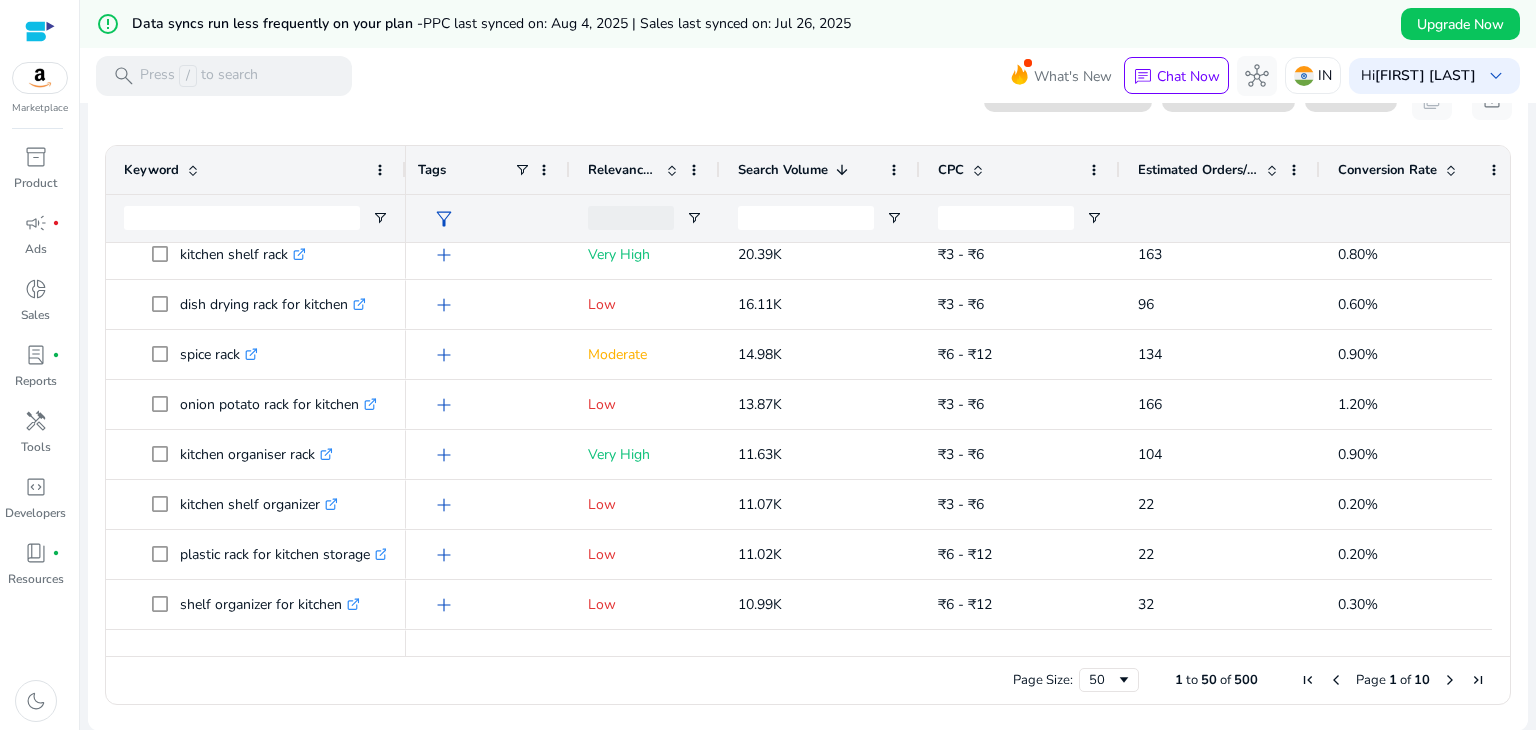 click on "Search Volume" 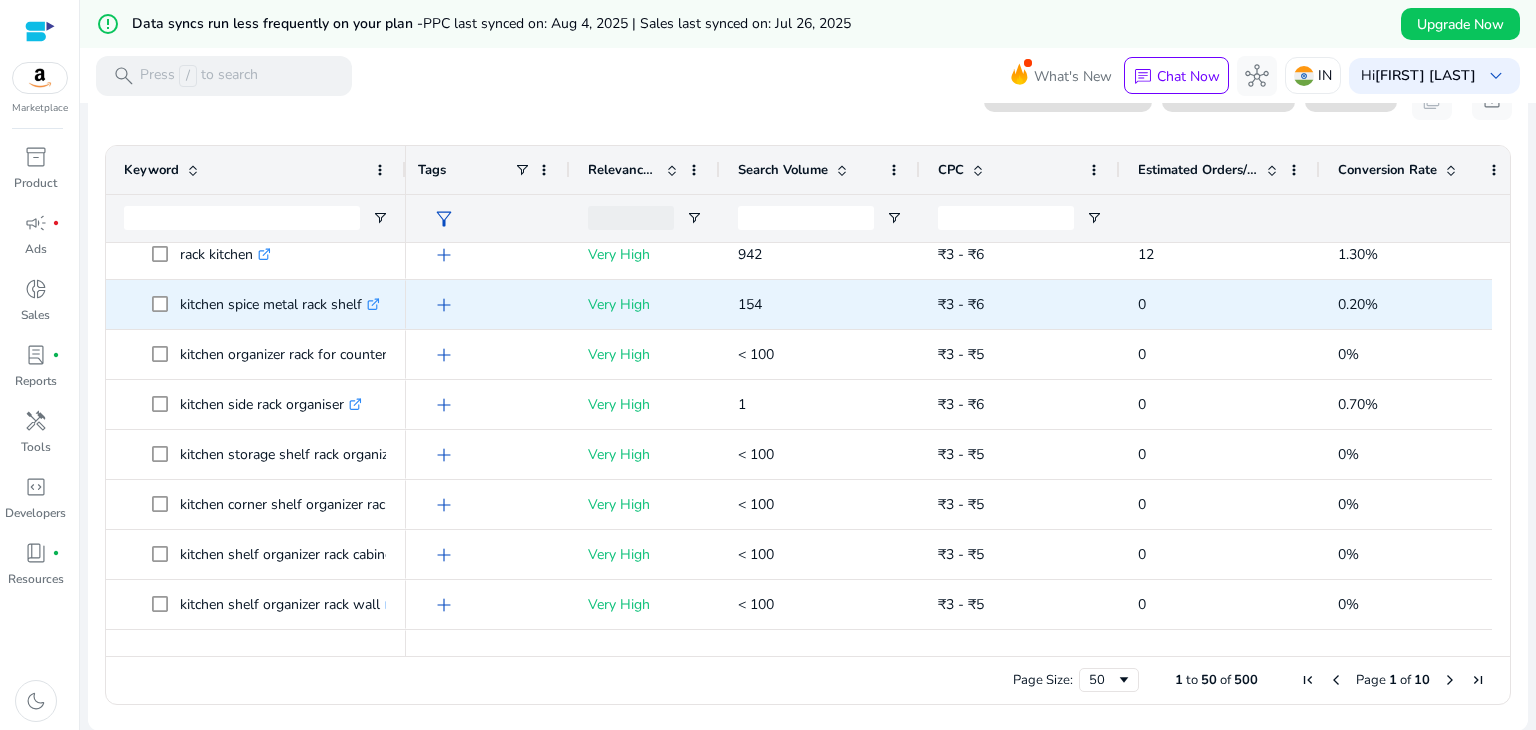 scroll, scrollTop: 236, scrollLeft: 0, axis: vertical 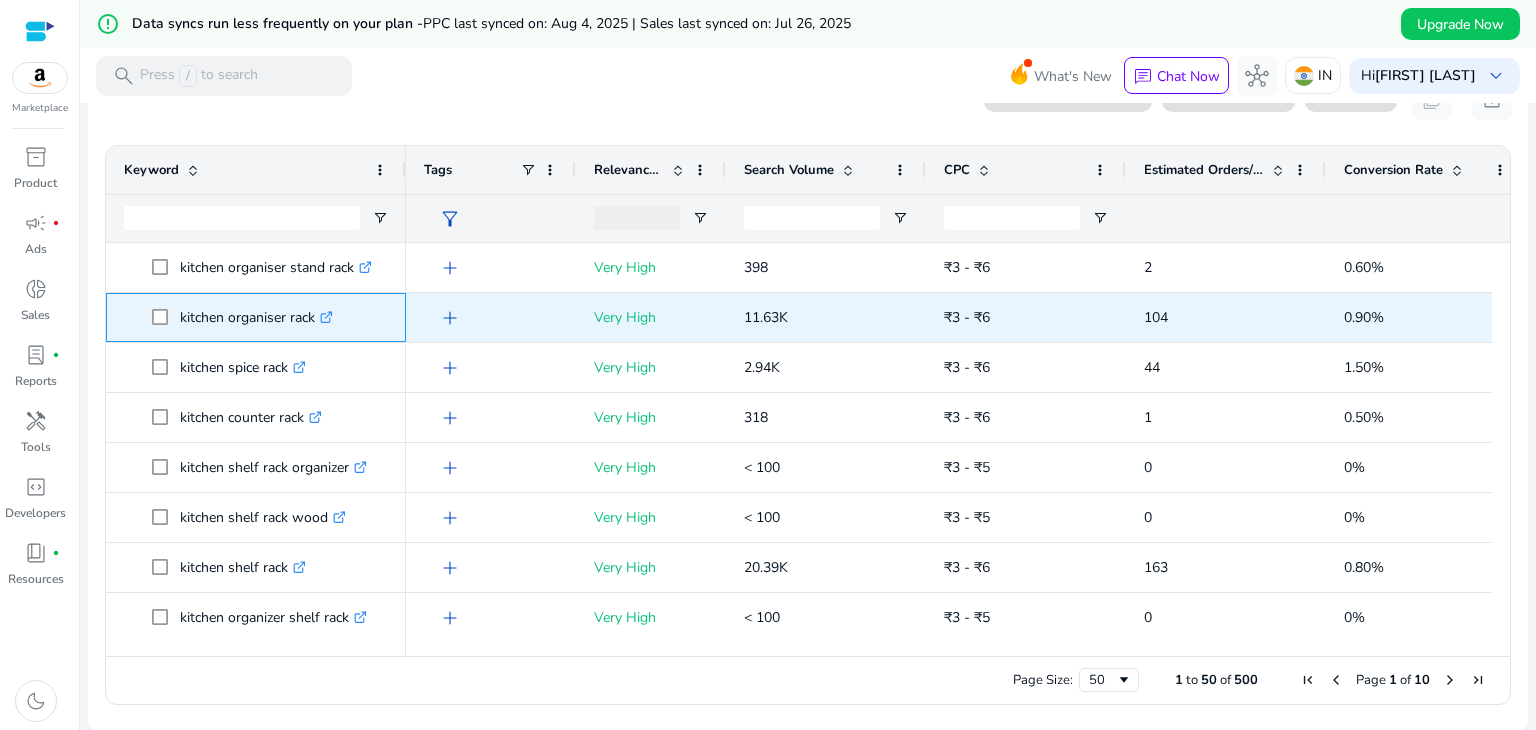 drag, startPoint x: 180, startPoint y: 321, endPoint x: 316, endPoint y: 322, distance: 136.00368 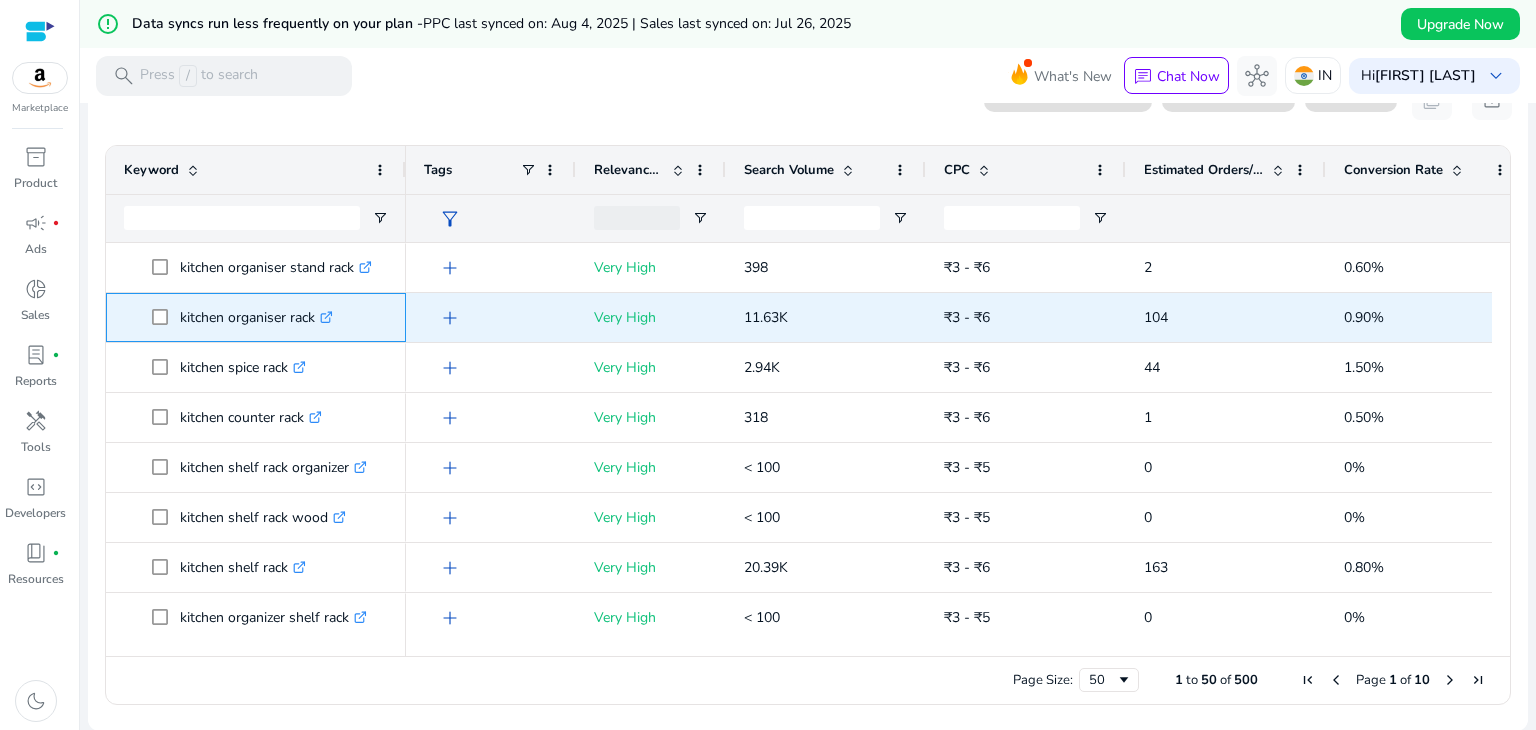 copy on "kitchen organiser rack" 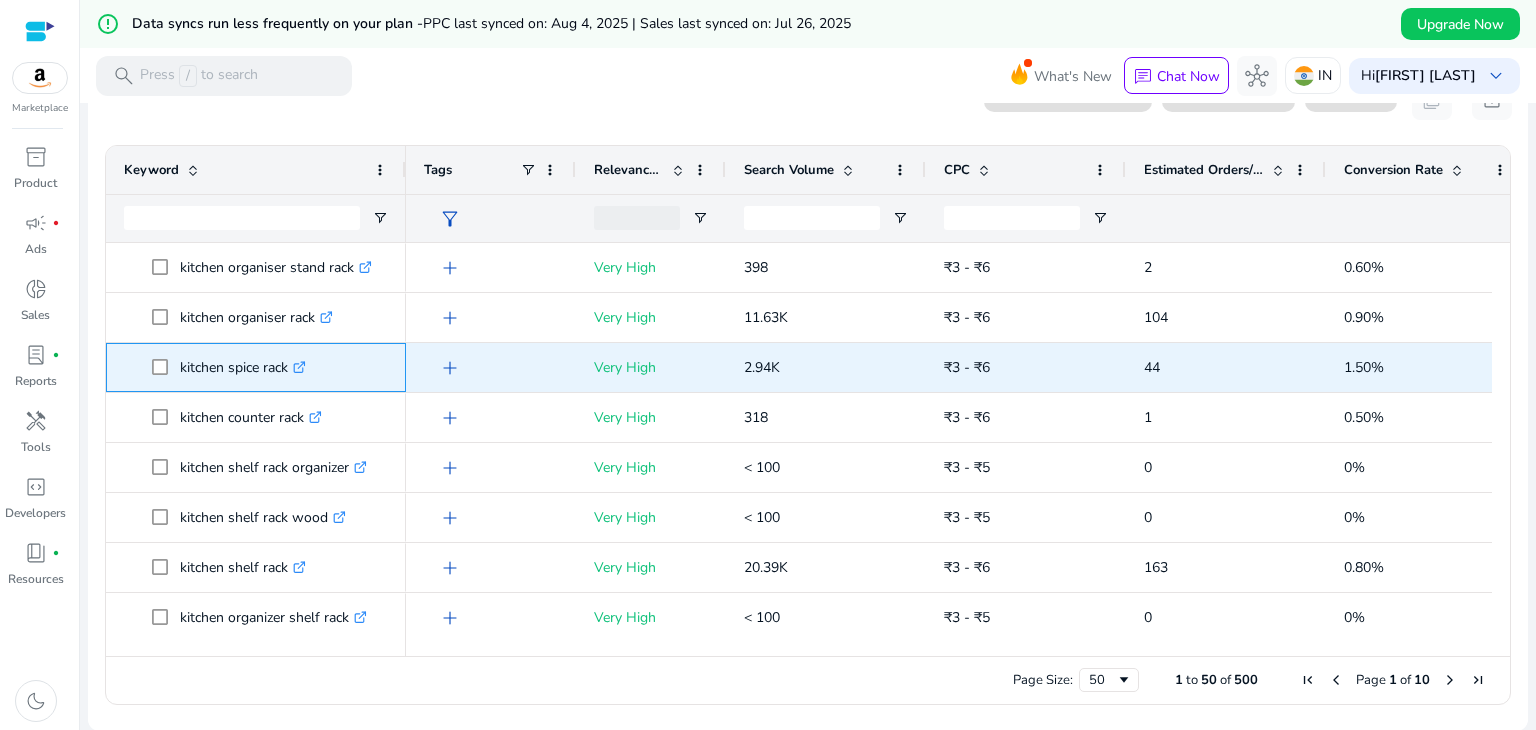drag, startPoint x: 176, startPoint y: 373, endPoint x: 288, endPoint y: 373, distance: 112 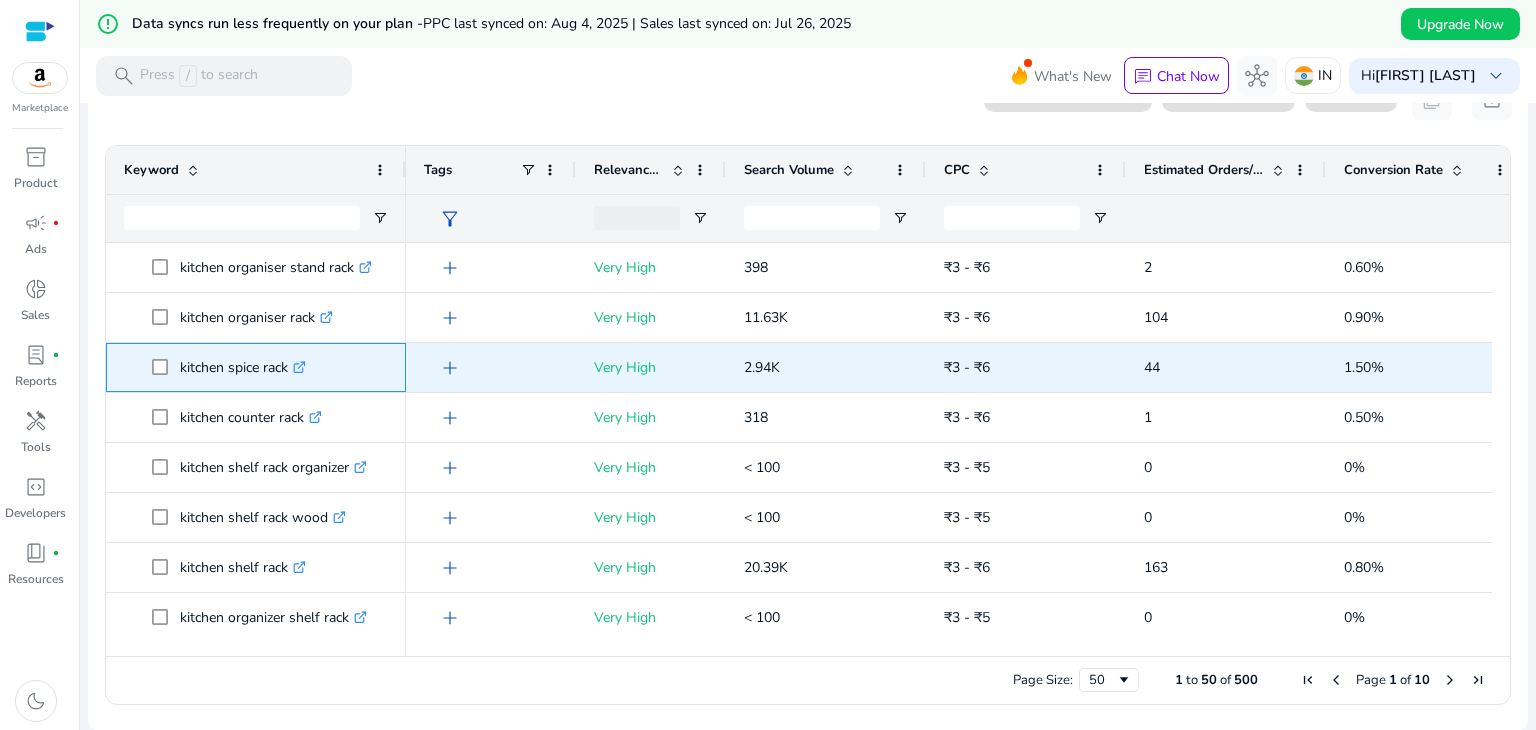 copy on "kitchen spice rack" 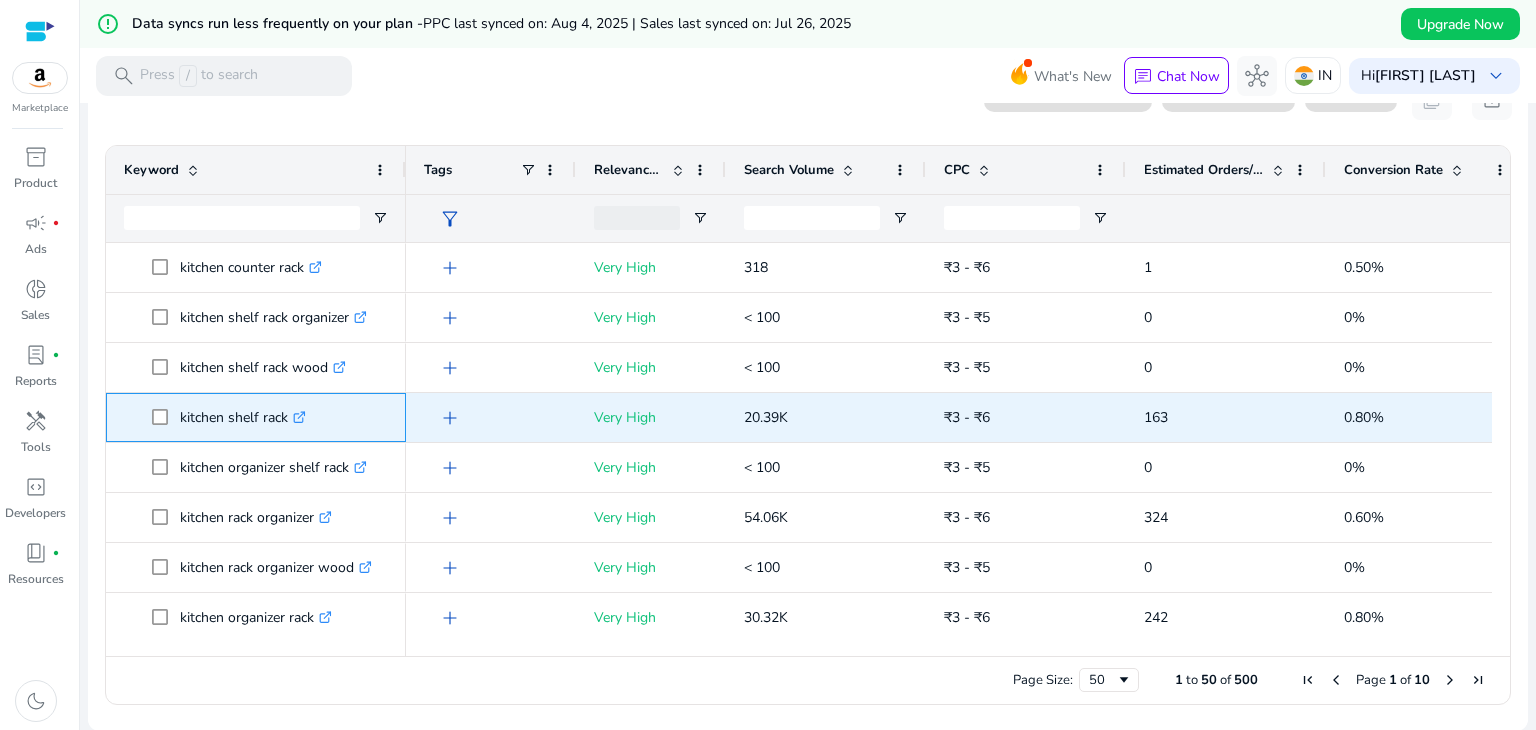drag, startPoint x: 175, startPoint y: 421, endPoint x: 287, endPoint y: 432, distance: 112.53888 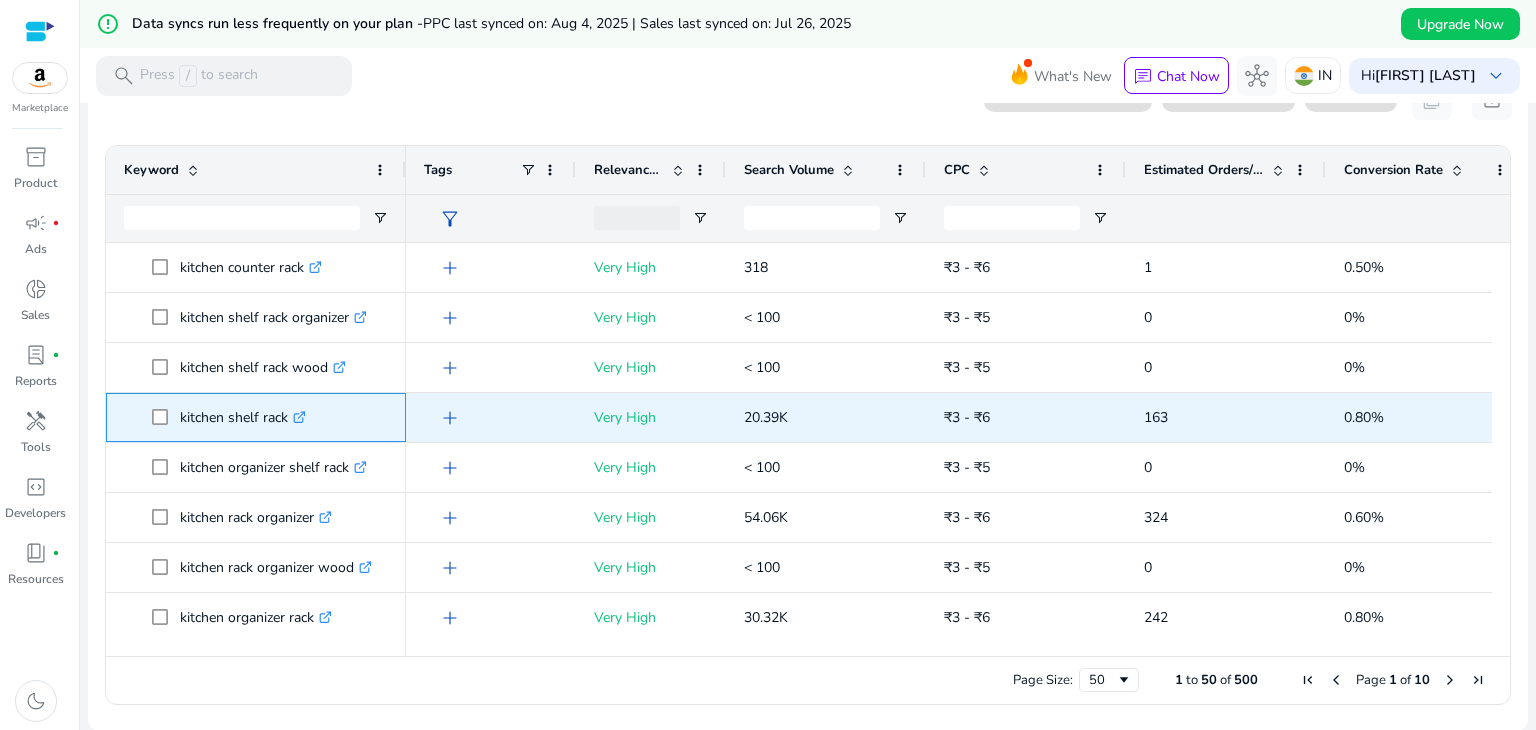 copy on "kitchen shelf rack" 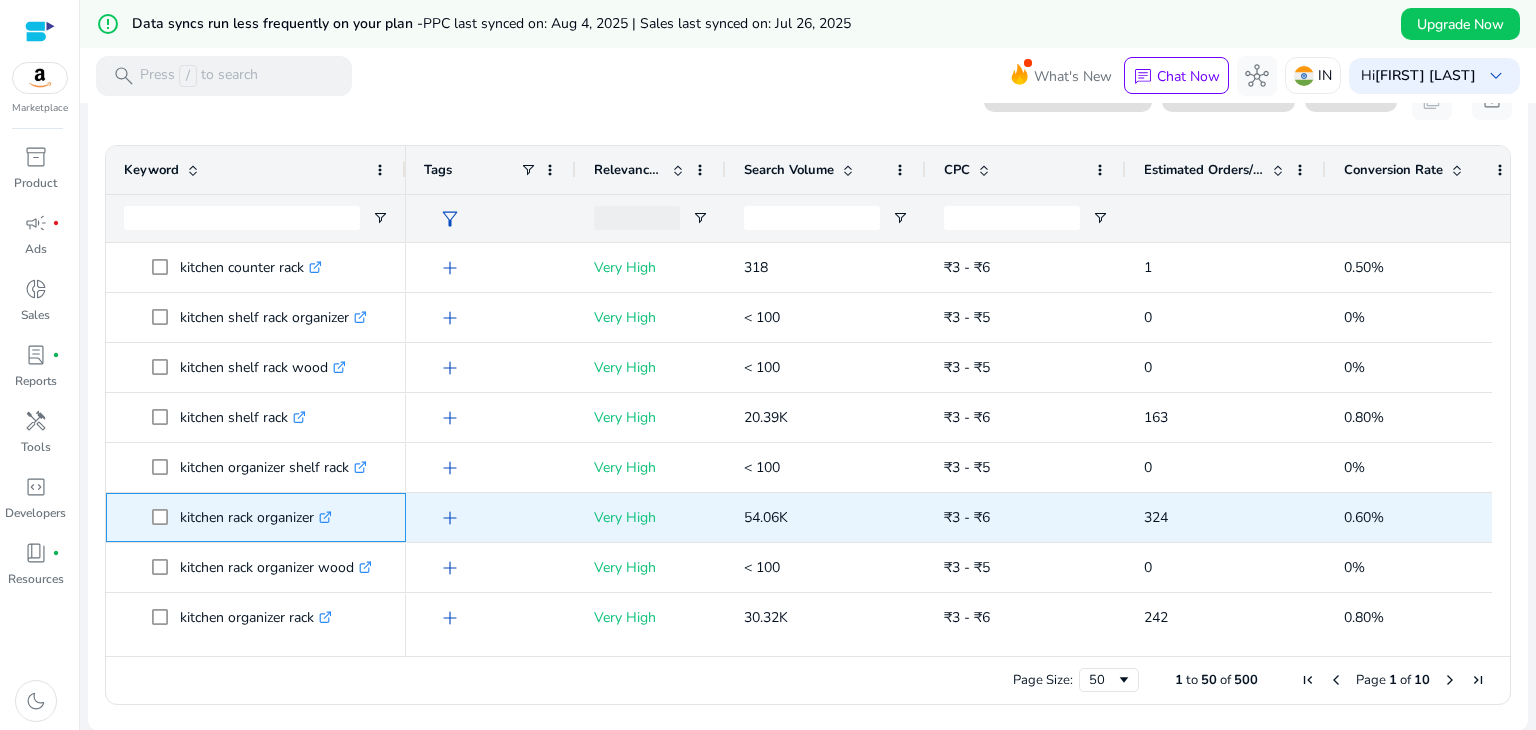 drag, startPoint x: 177, startPoint y: 523, endPoint x: 314, endPoint y: 523, distance: 137 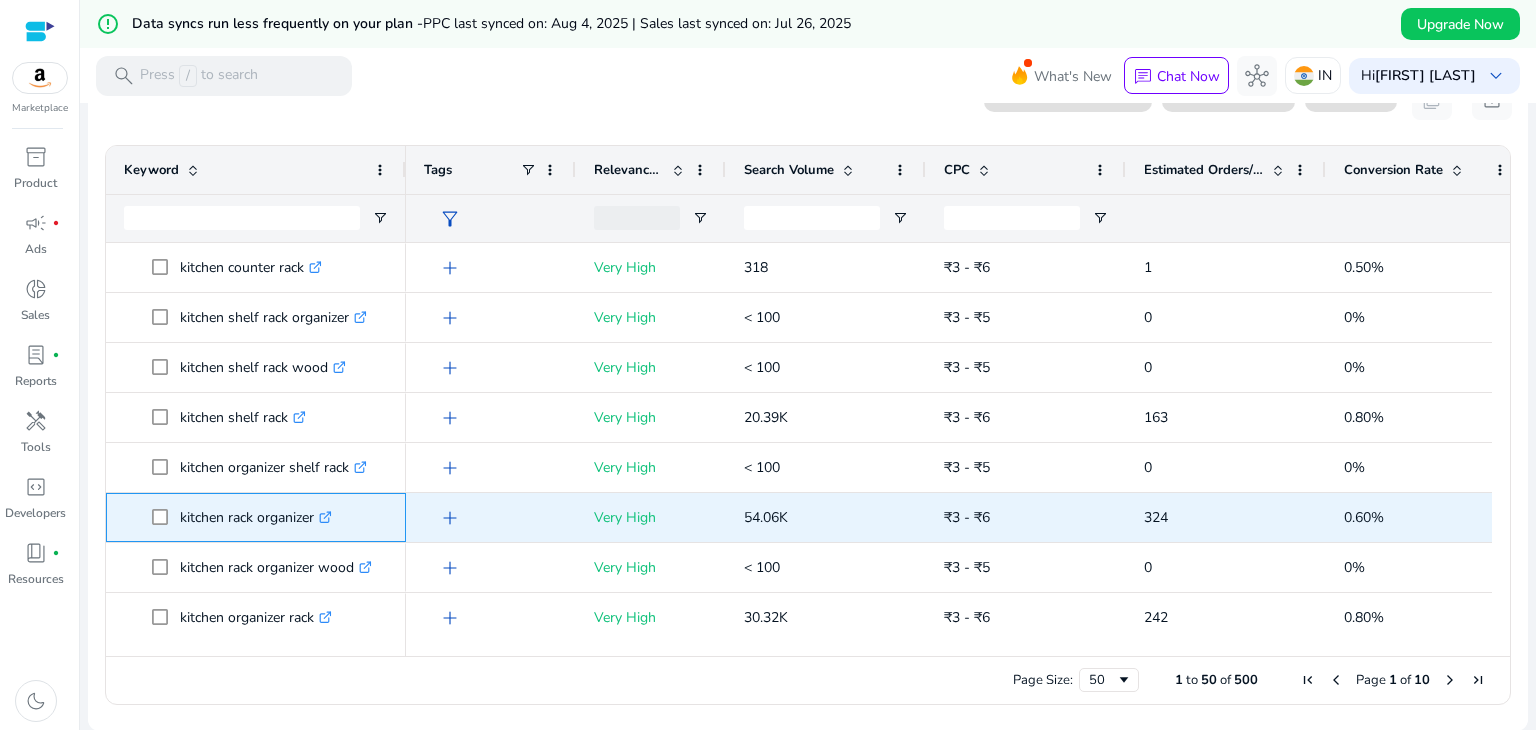 copy on "kitchen rack organizer" 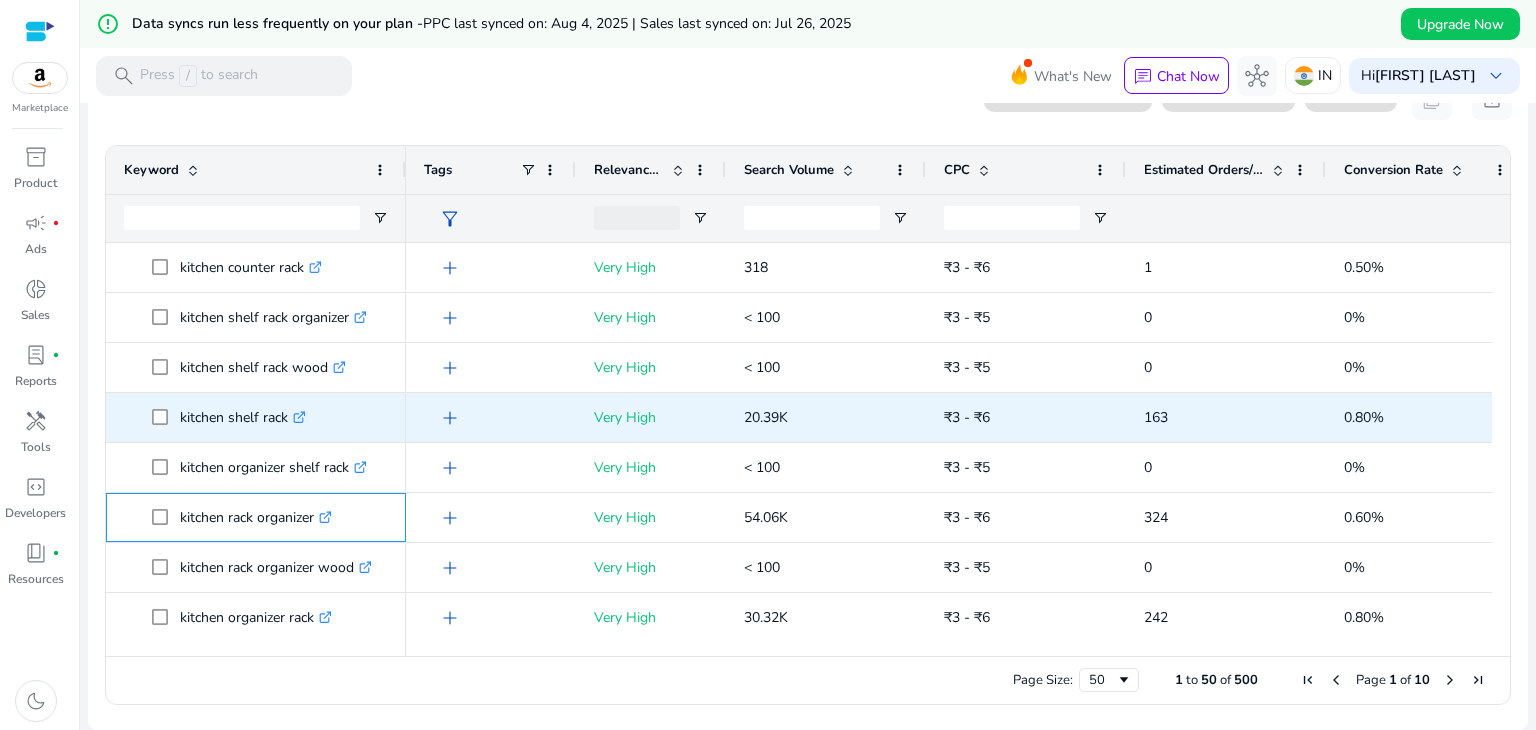 scroll, scrollTop: 190, scrollLeft: 0, axis: vertical 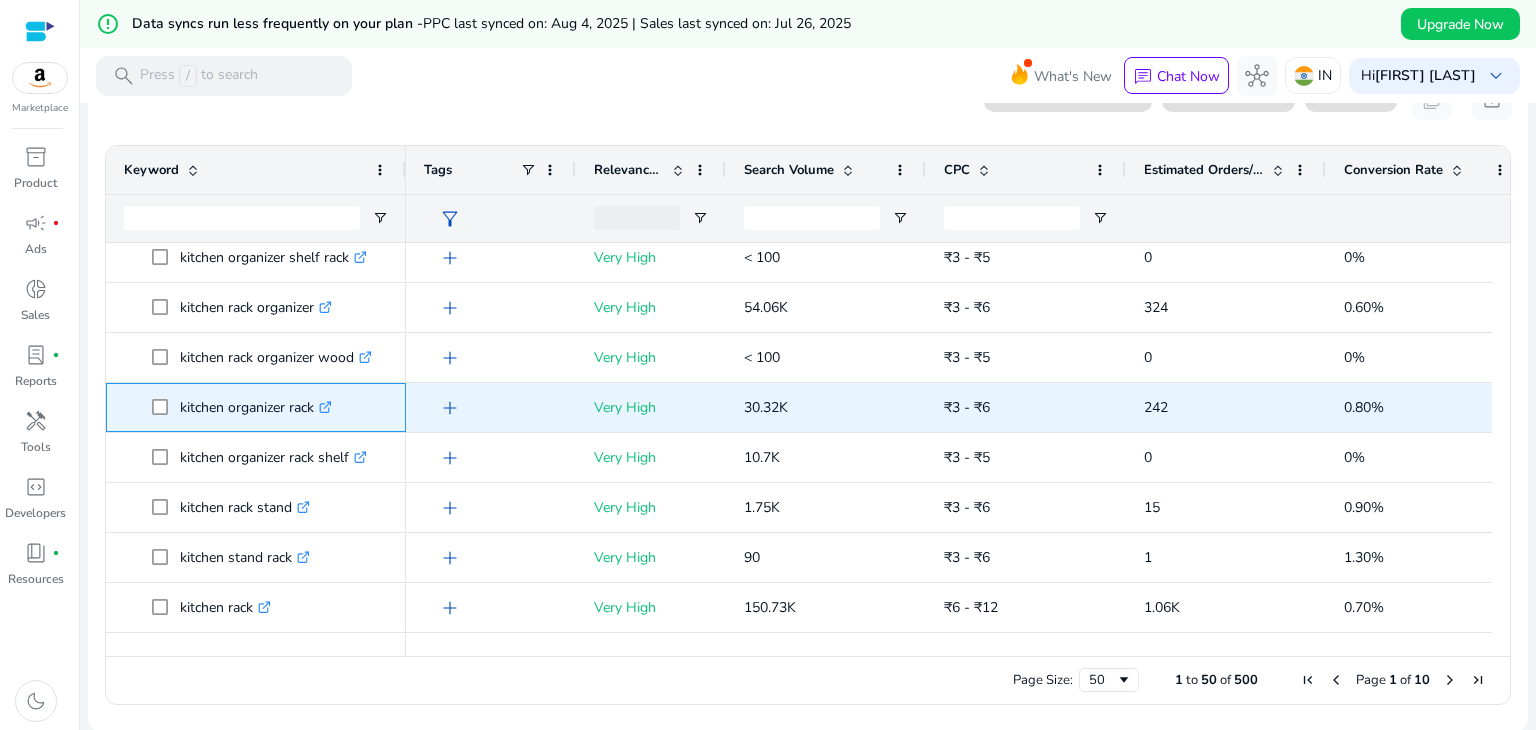 drag, startPoint x: 178, startPoint y: 410, endPoint x: 317, endPoint y: 414, distance: 139.05754 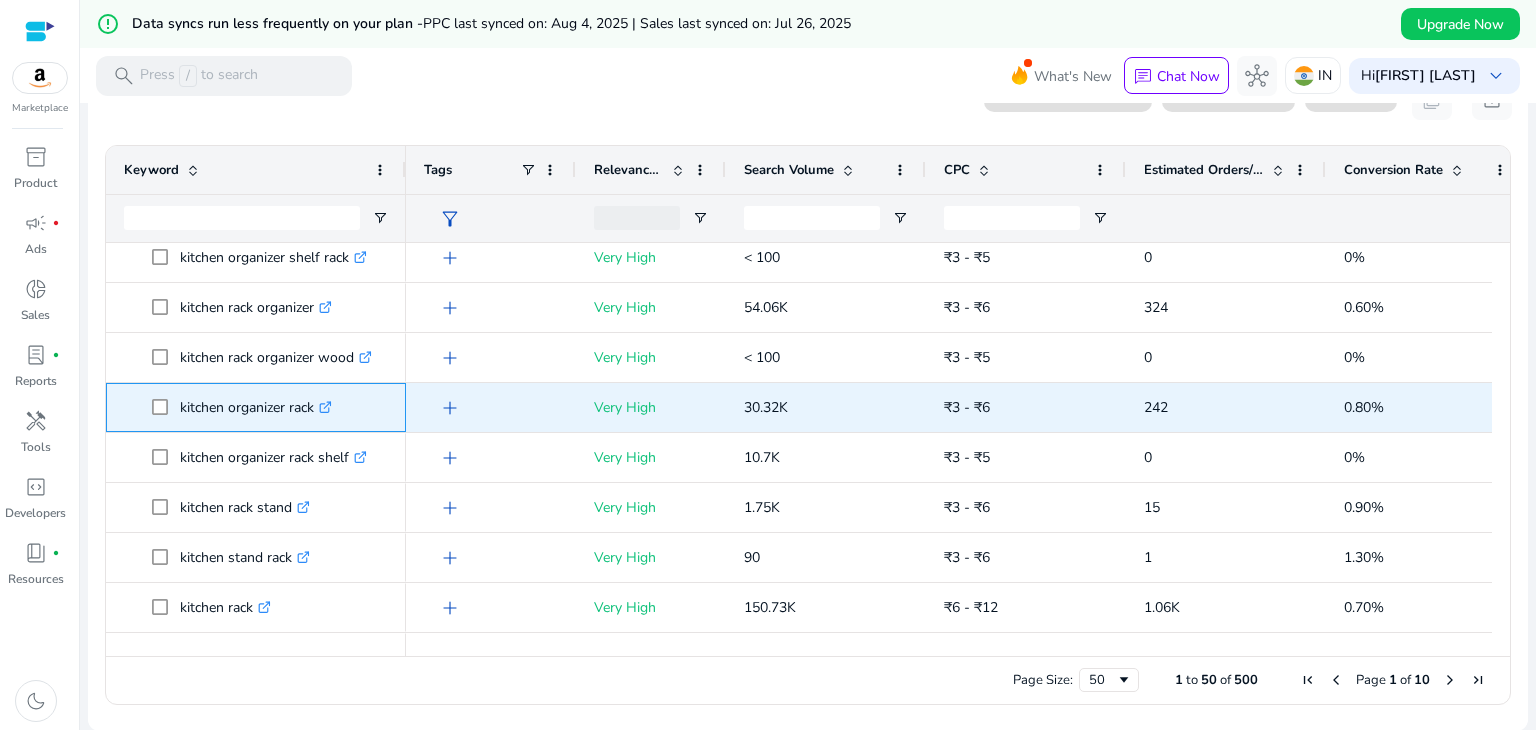copy on "kitchen organizer rack" 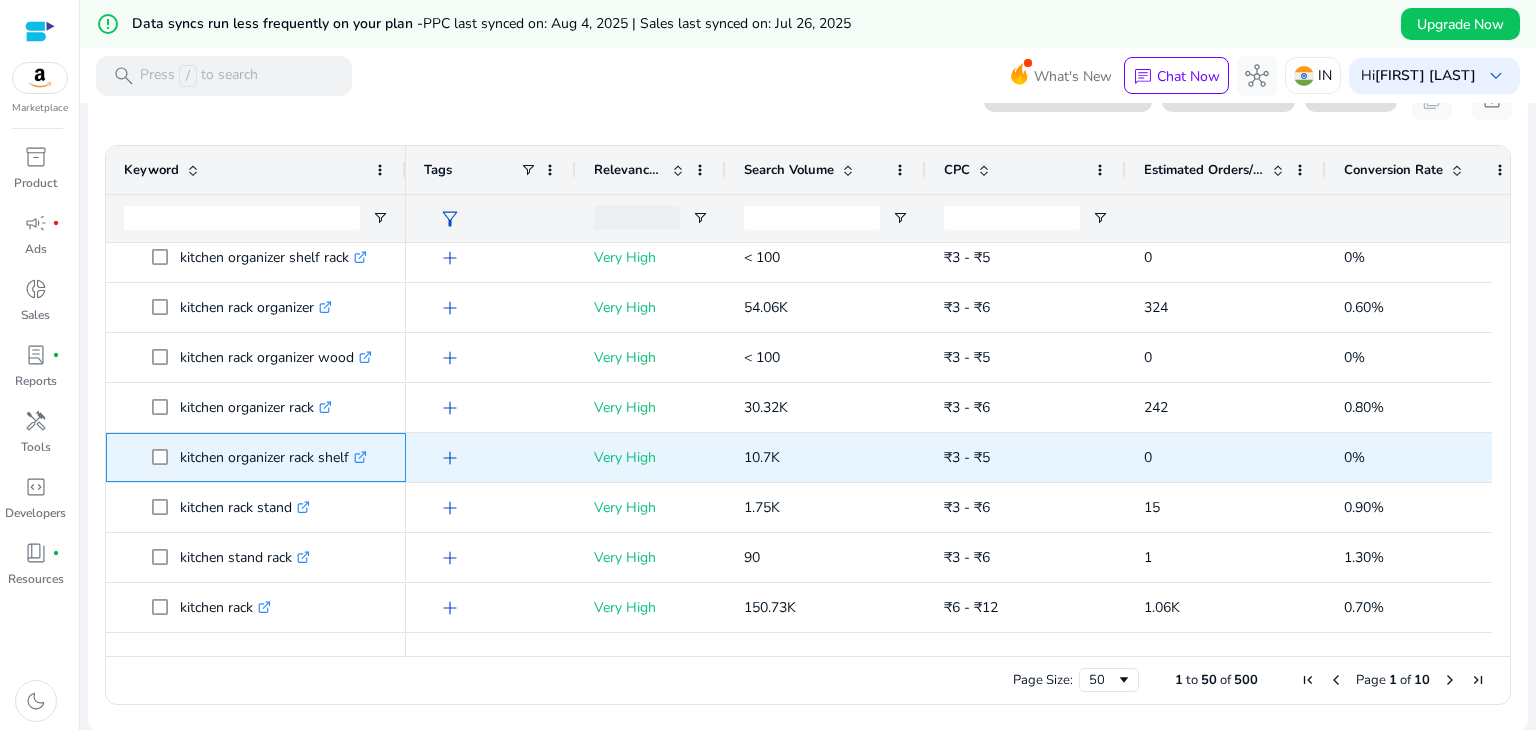 drag, startPoint x: 176, startPoint y: 466, endPoint x: 349, endPoint y: 465, distance: 173.00288 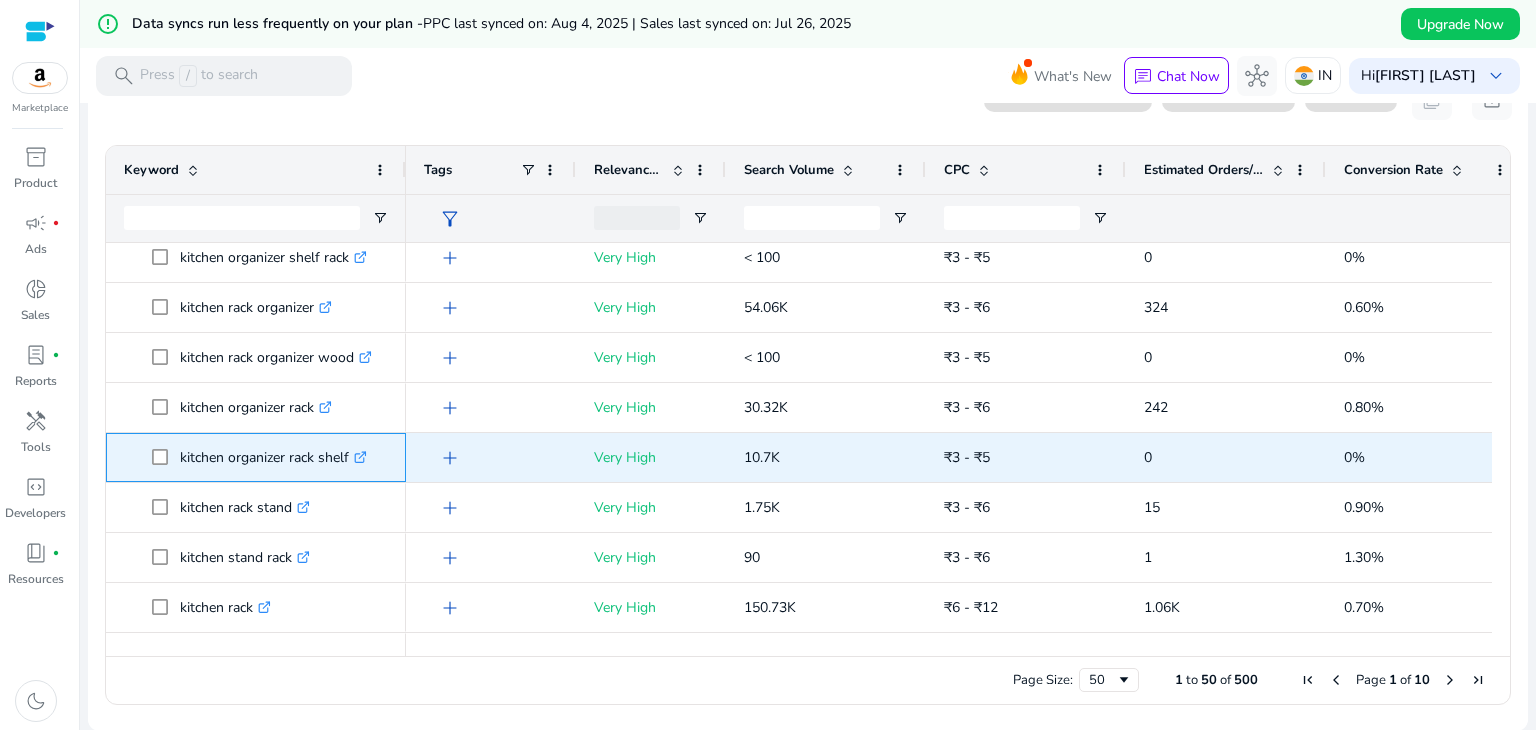 copy on "kitchen organizer rack shelf" 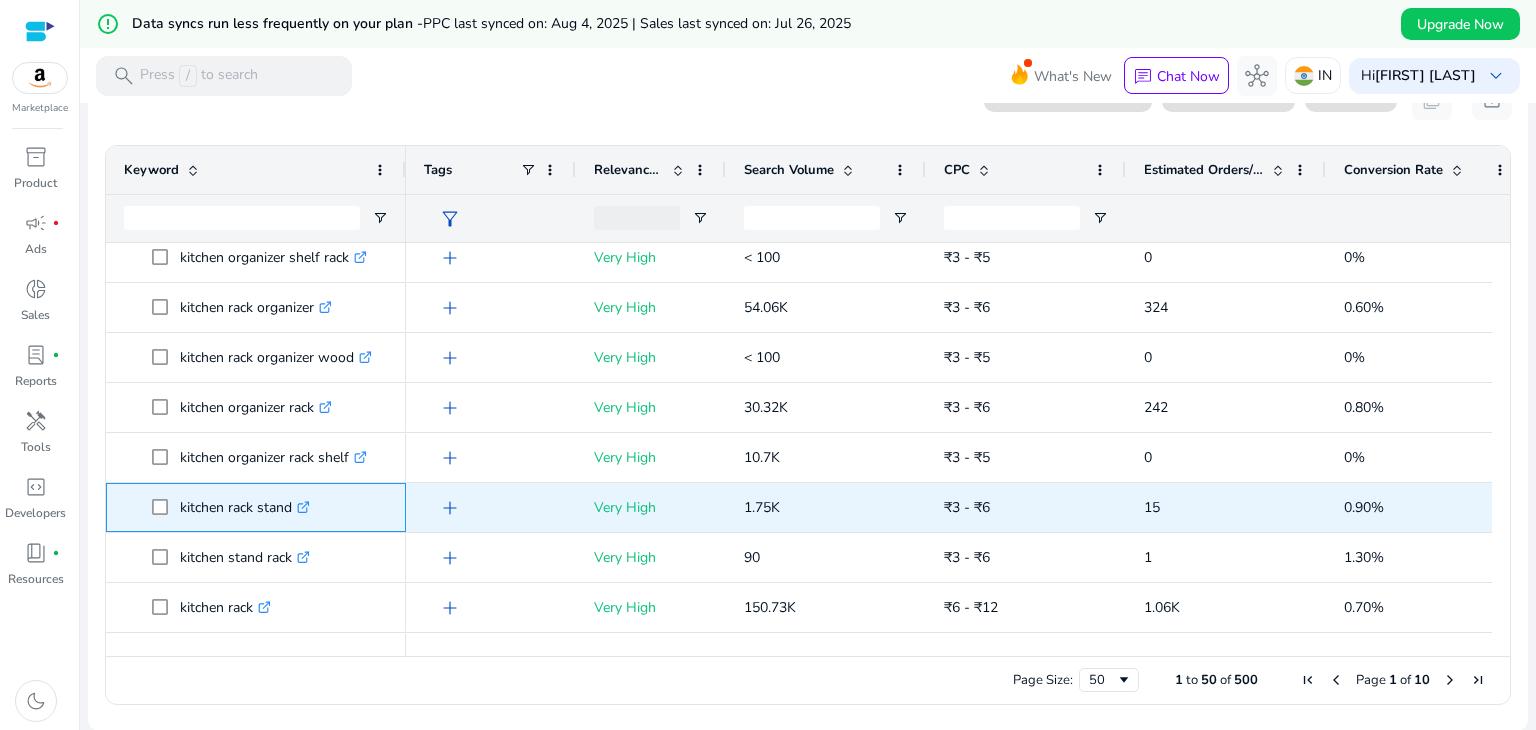 click on "kitchen rack stand  .st0{fill:#2c8af8}" 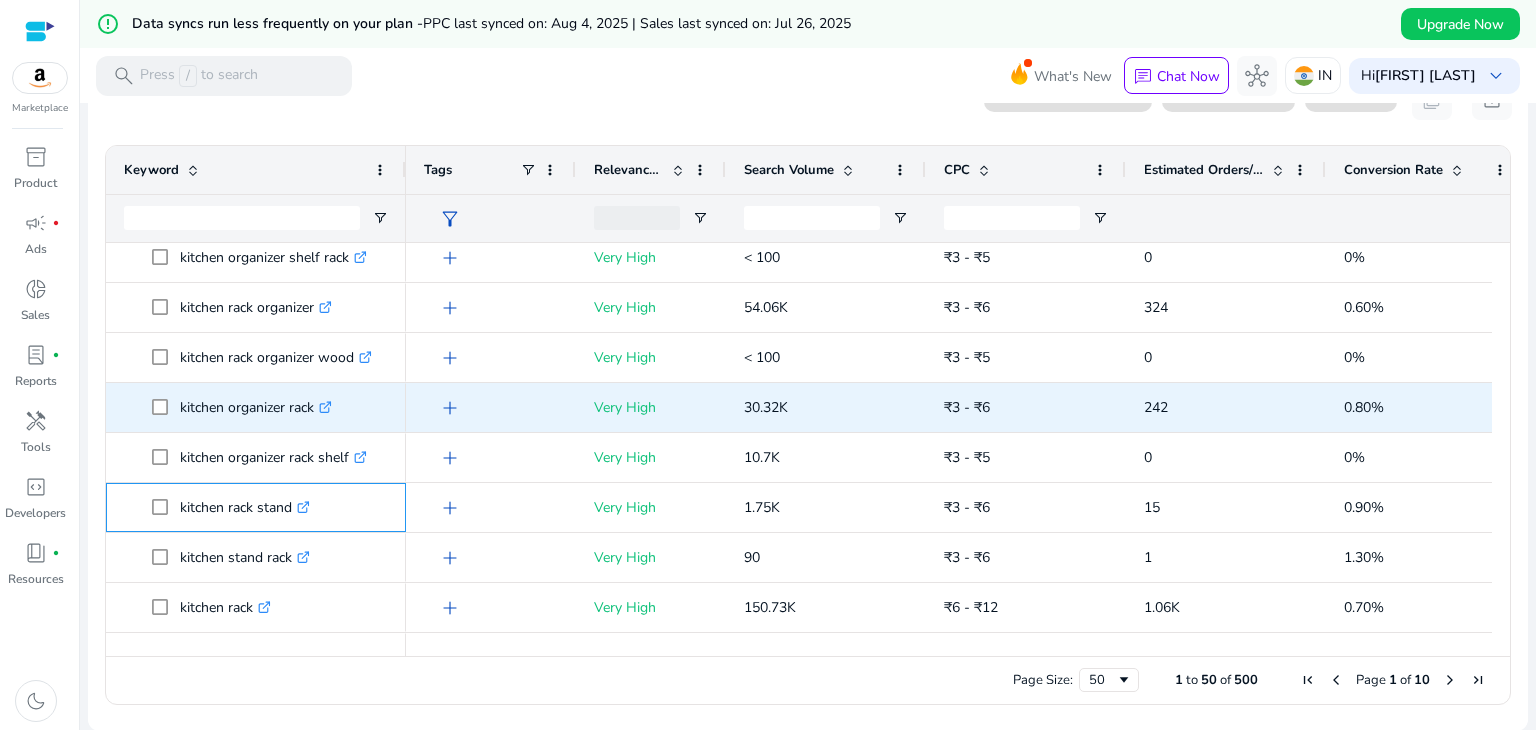scroll, scrollTop: 326, scrollLeft: 0, axis: vertical 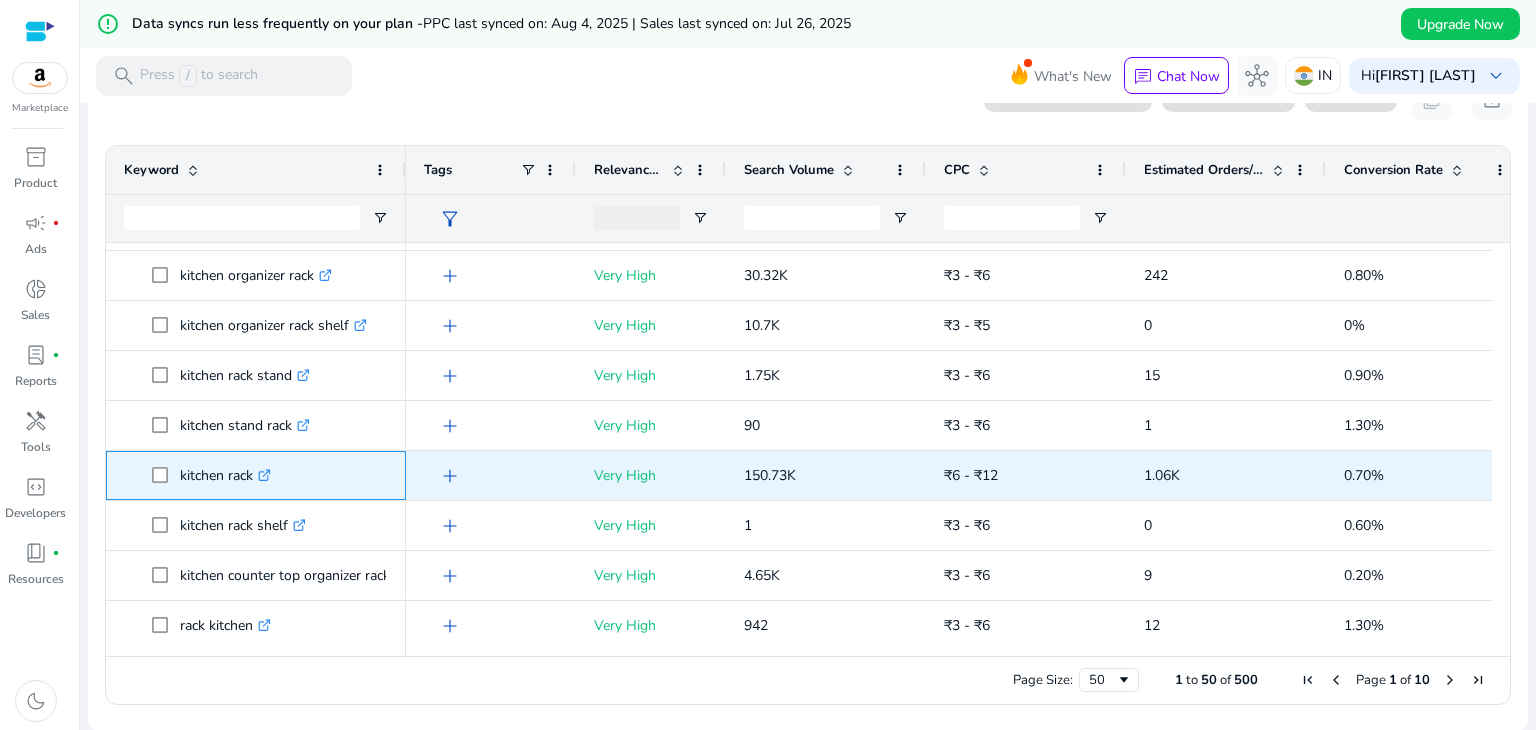 drag, startPoint x: 177, startPoint y: 477, endPoint x: 255, endPoint y: 480, distance: 78.05767 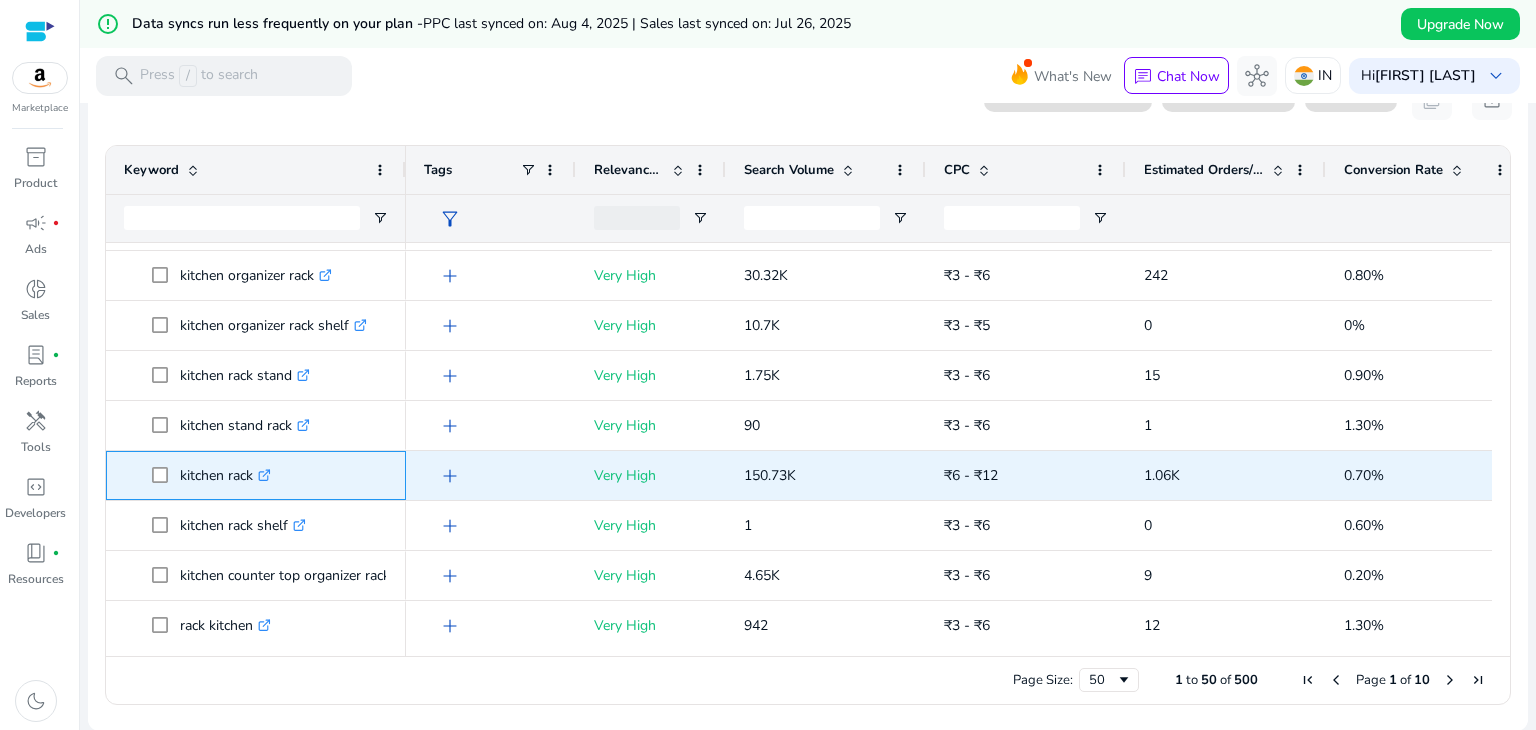 copy on "kitchen rack" 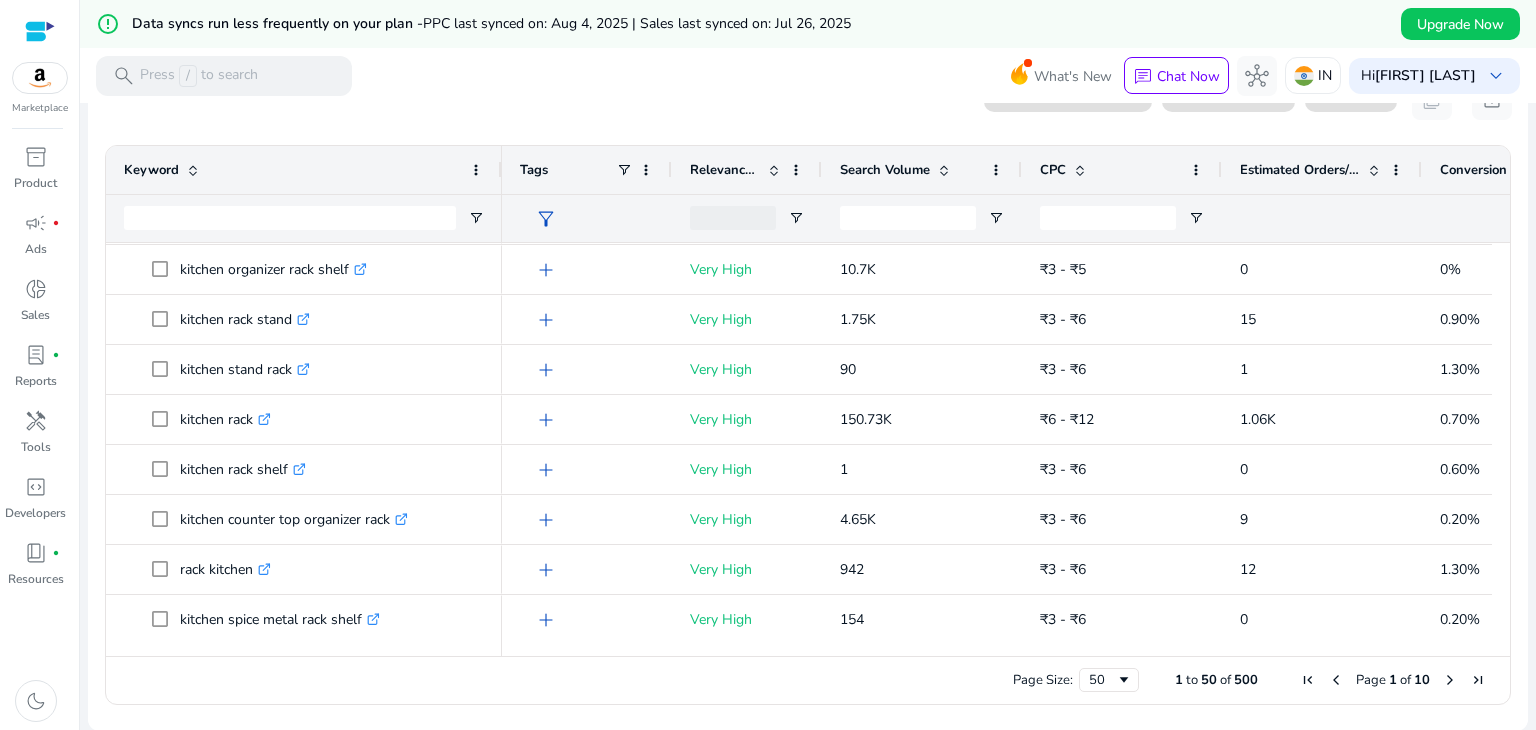 drag, startPoint x: 404, startPoint y: 169, endPoint x: 500, endPoint y: 179, distance: 96.519424 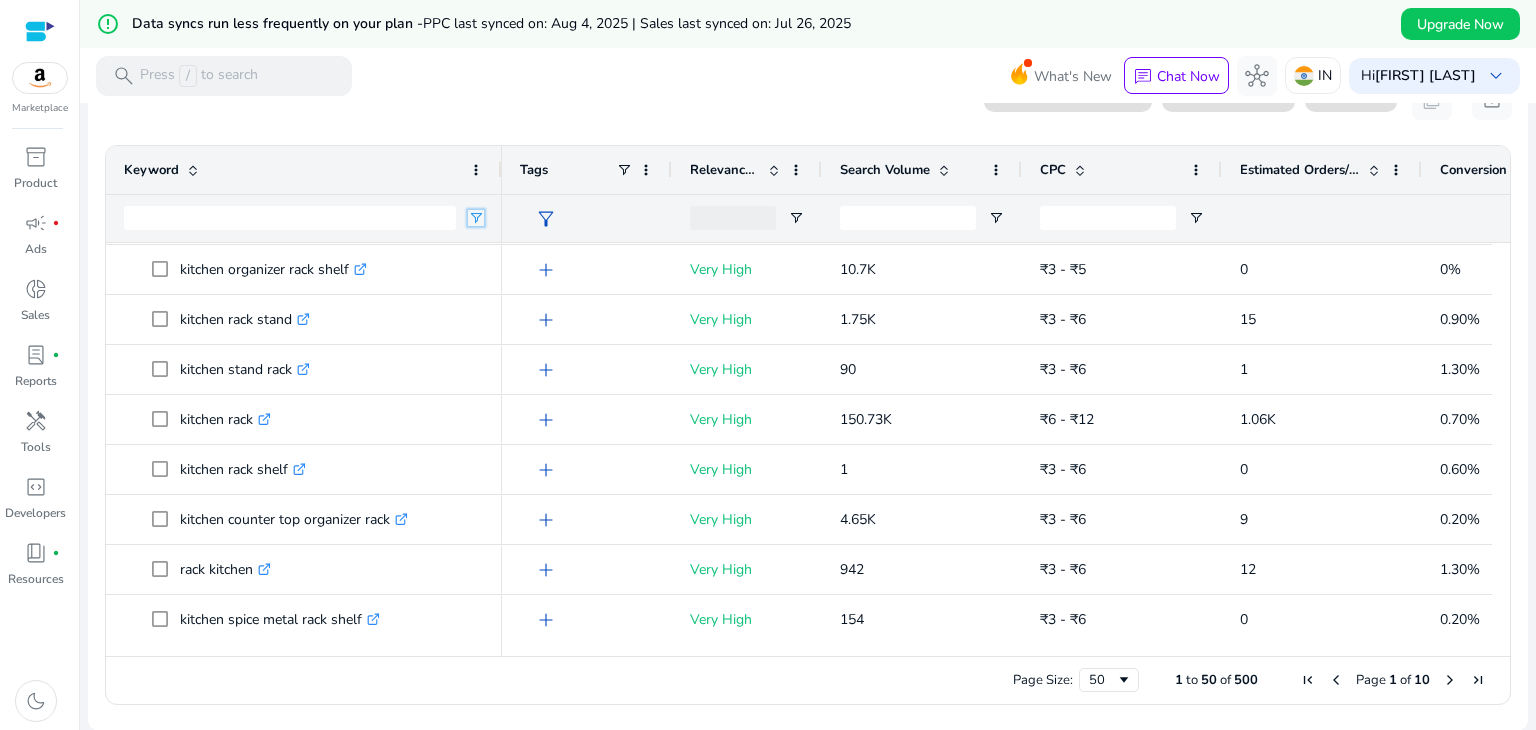 click 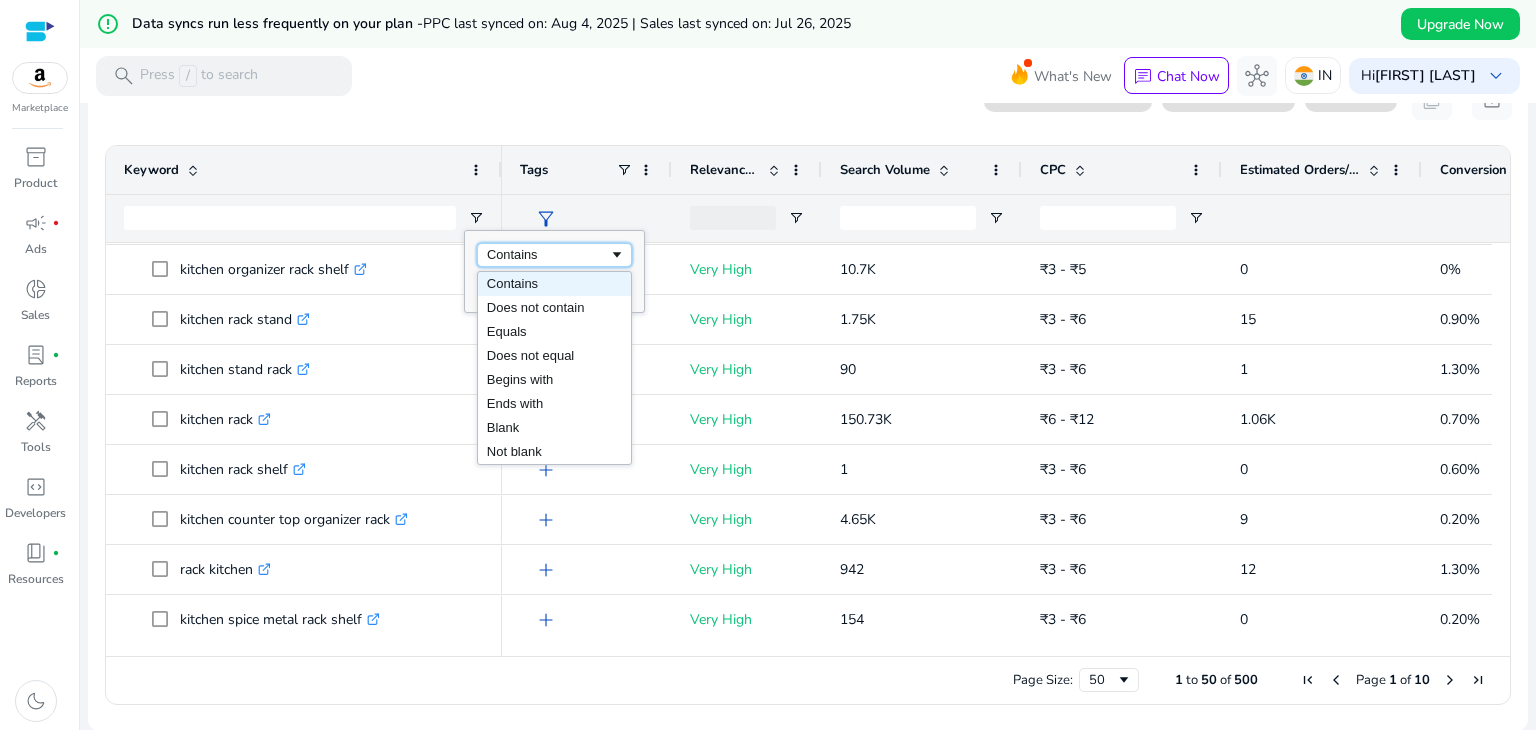 click on "Contains" at bounding box center (548, 254) 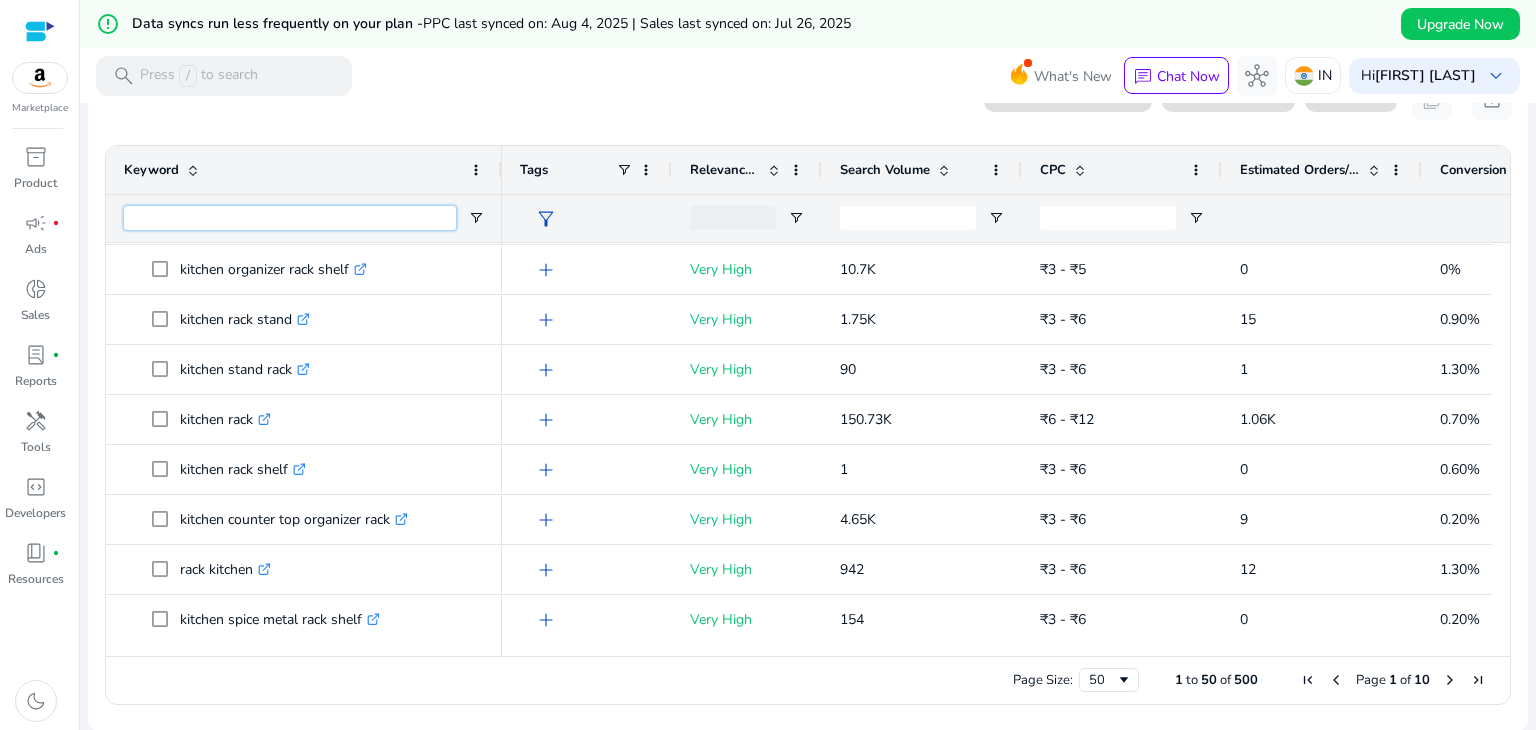 click at bounding box center [290, 218] 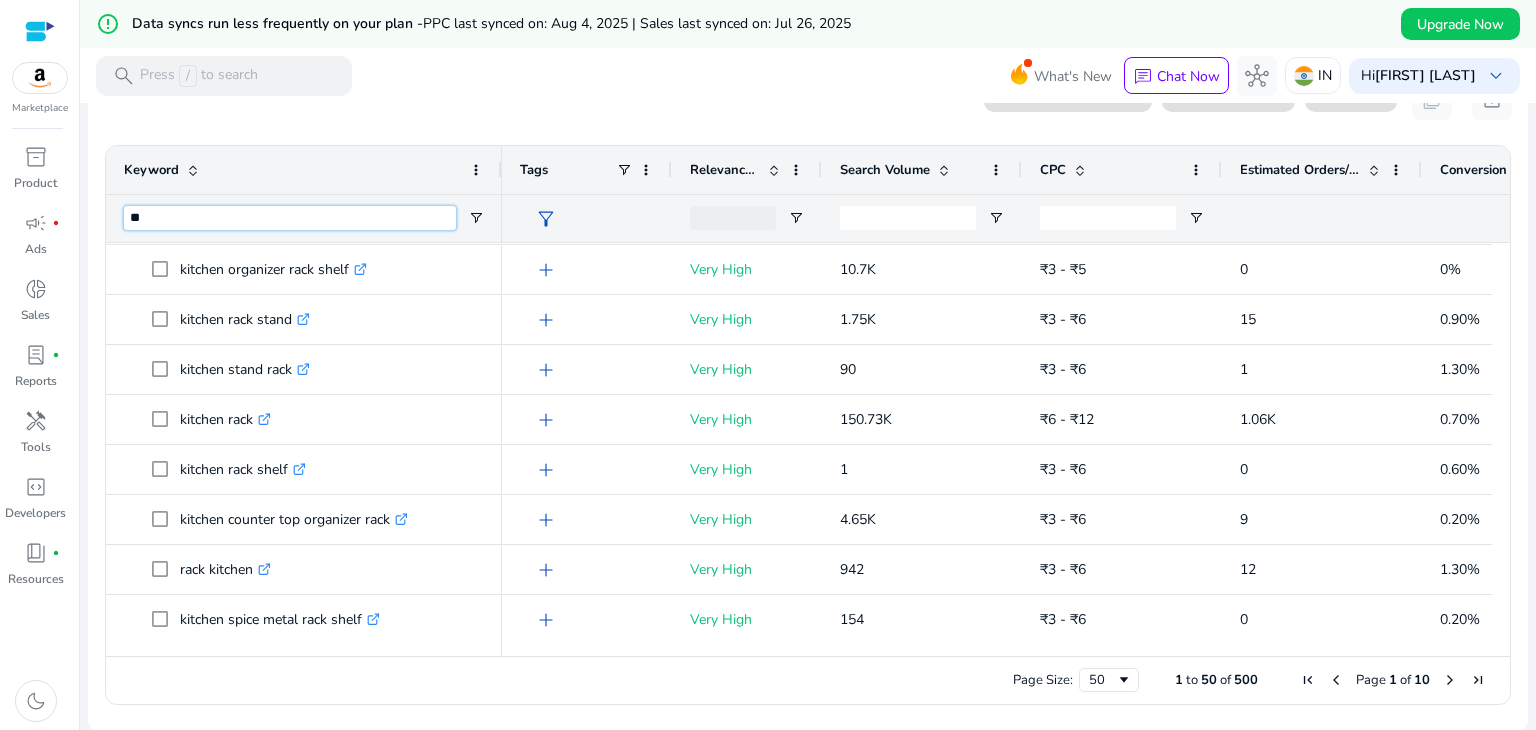 type on "*" 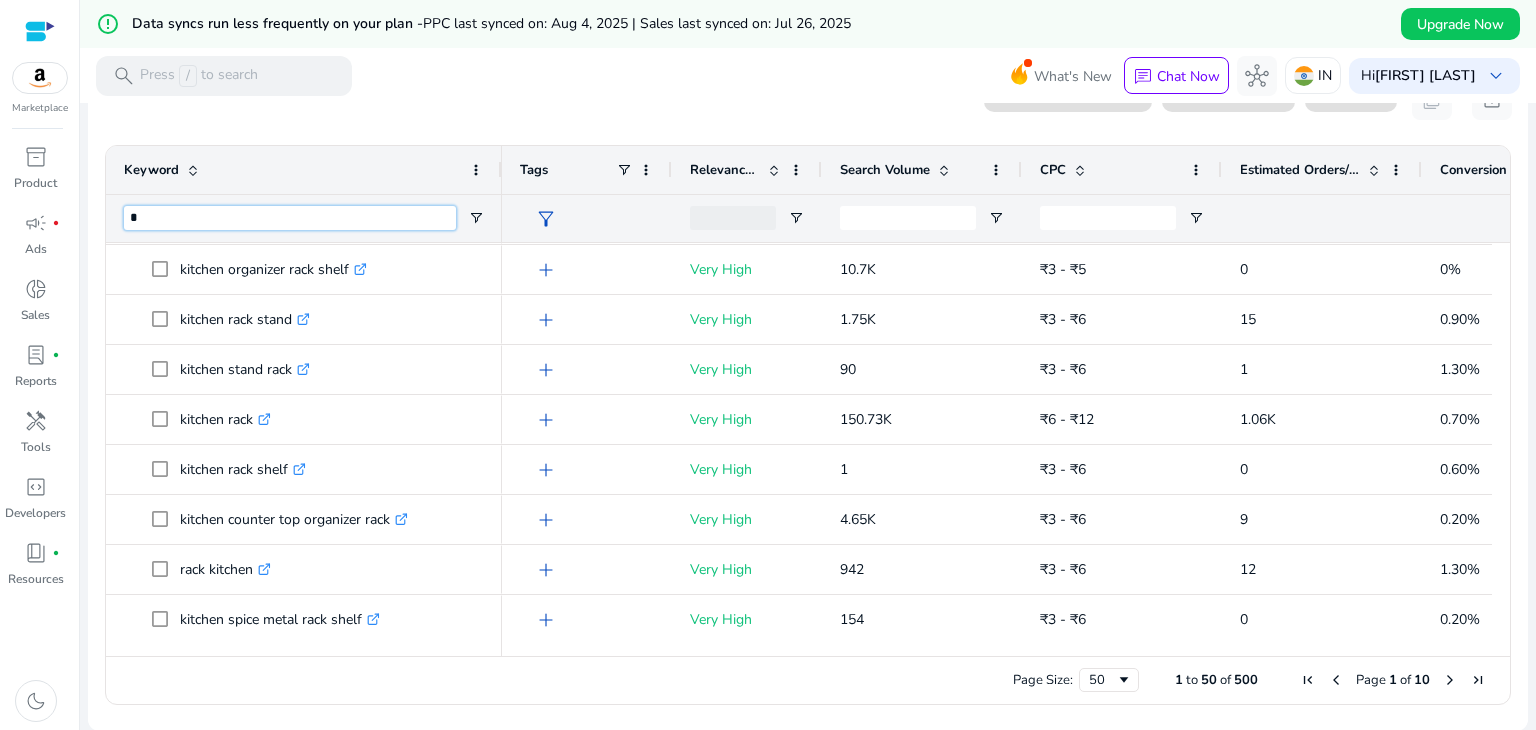 type 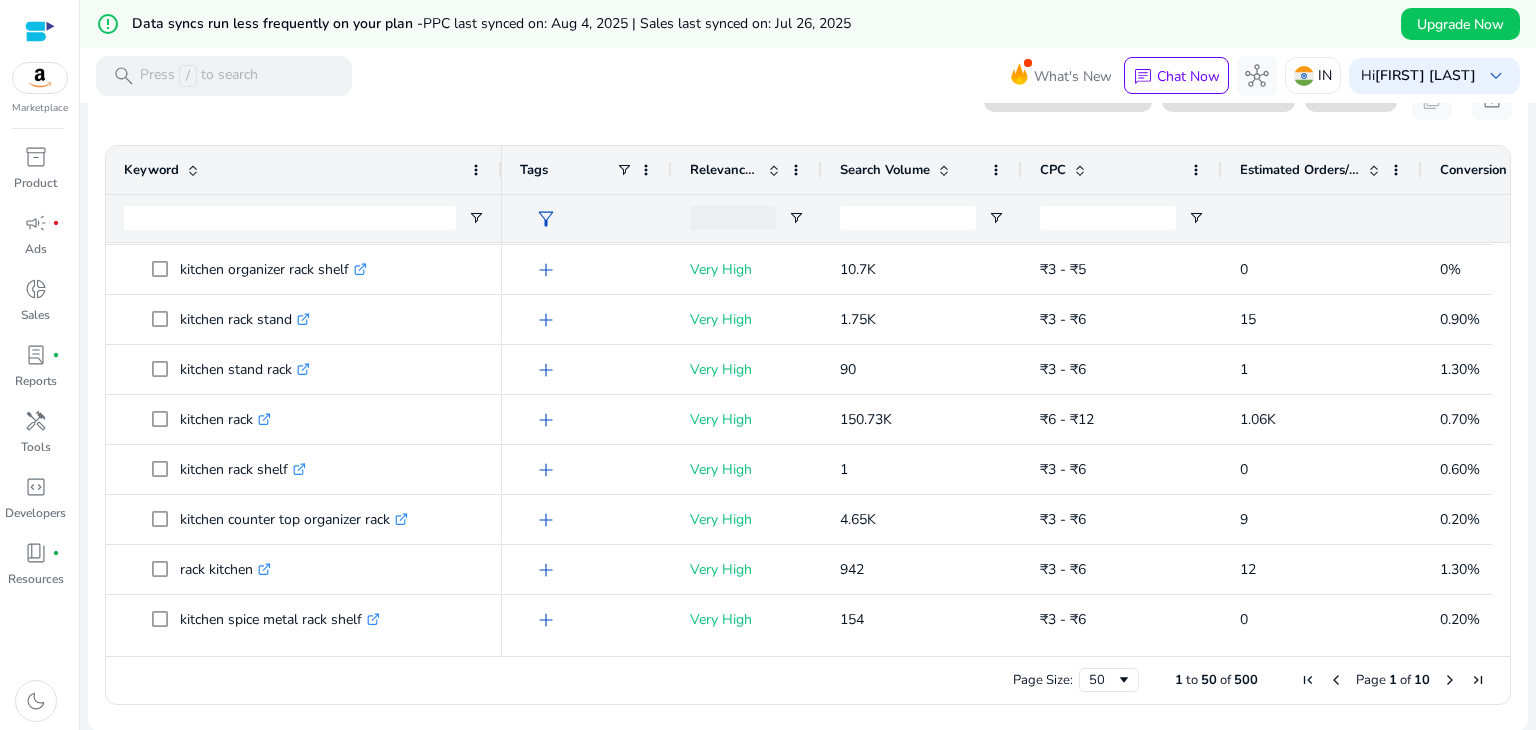 click on "Keyword" 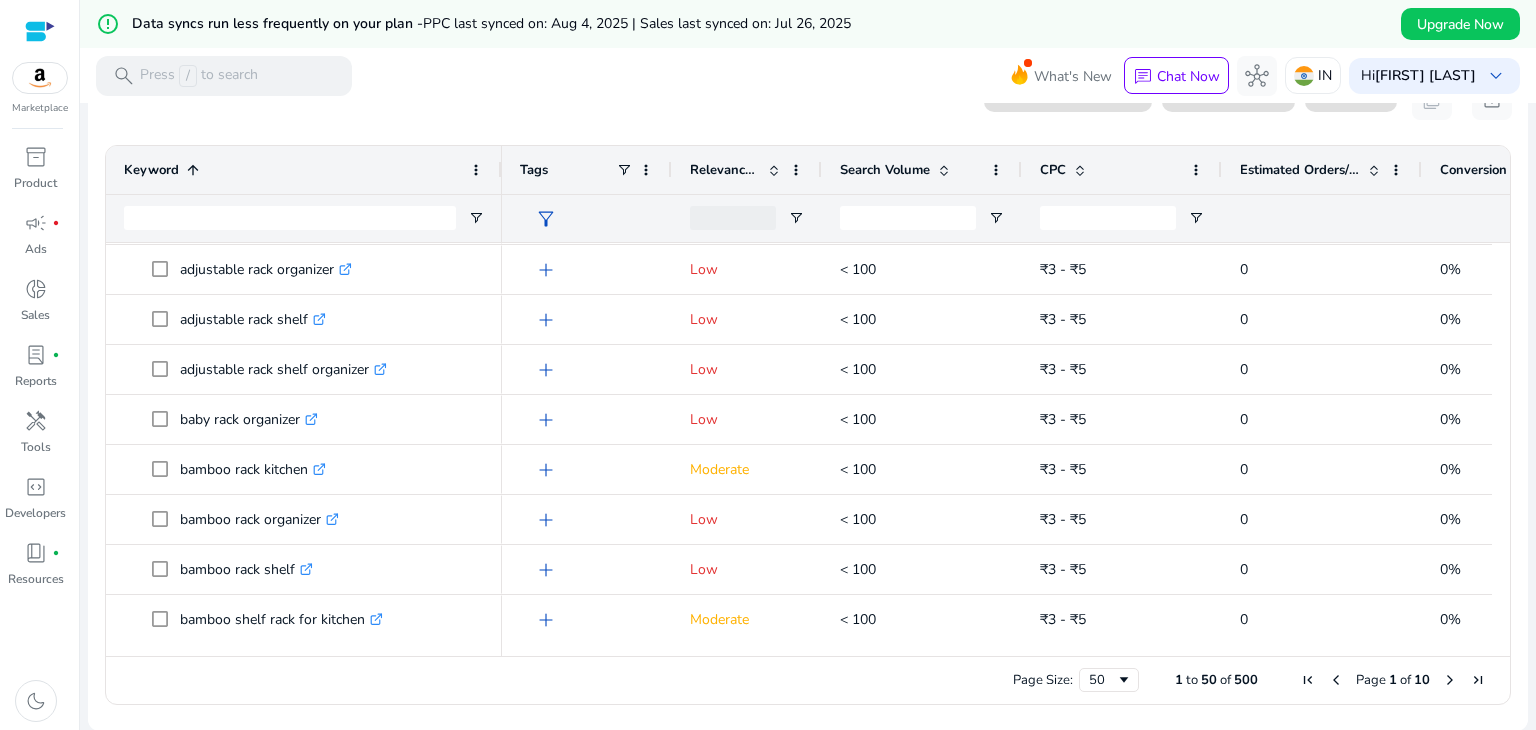 click on "Keyword
1" 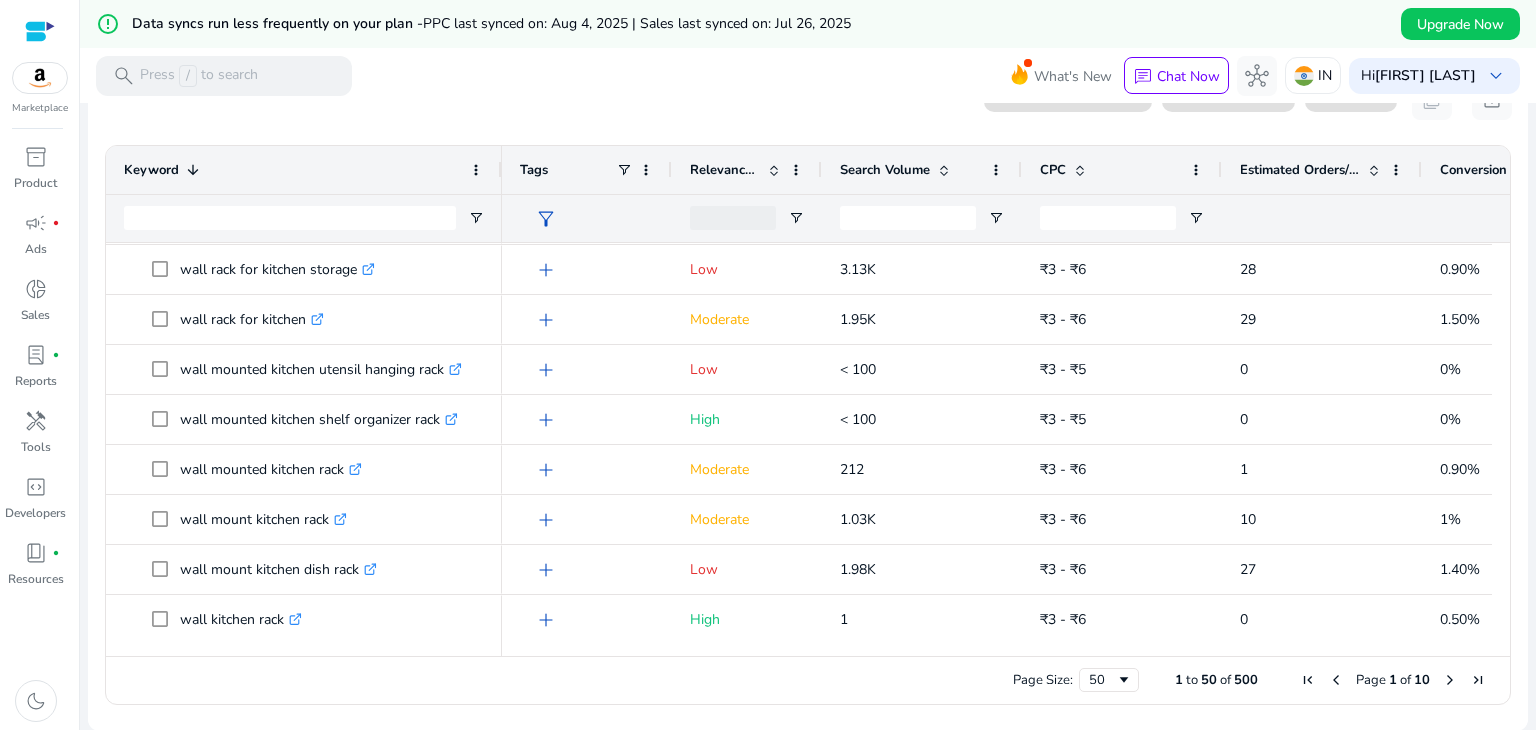click on "Keyword
1" 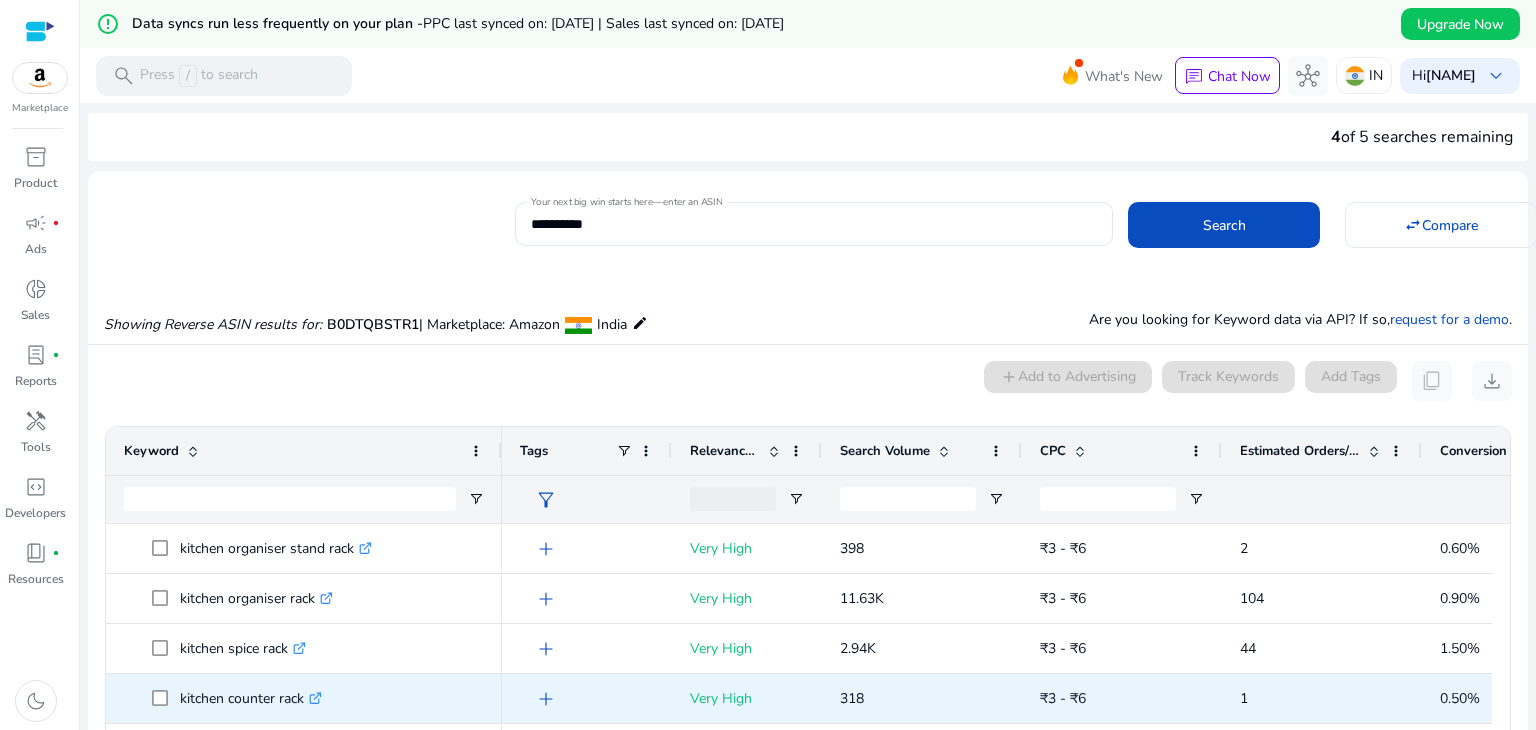 scroll, scrollTop: 0, scrollLeft: 0, axis: both 